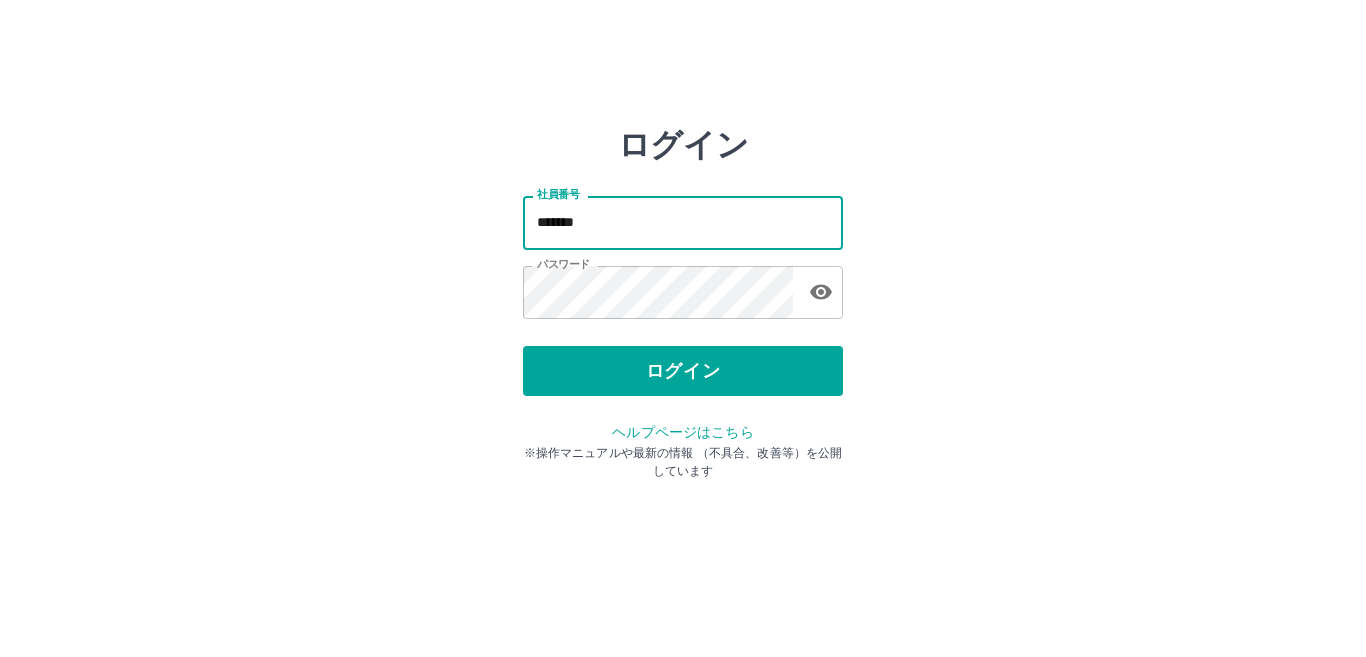 scroll, scrollTop: 0, scrollLeft: 0, axis: both 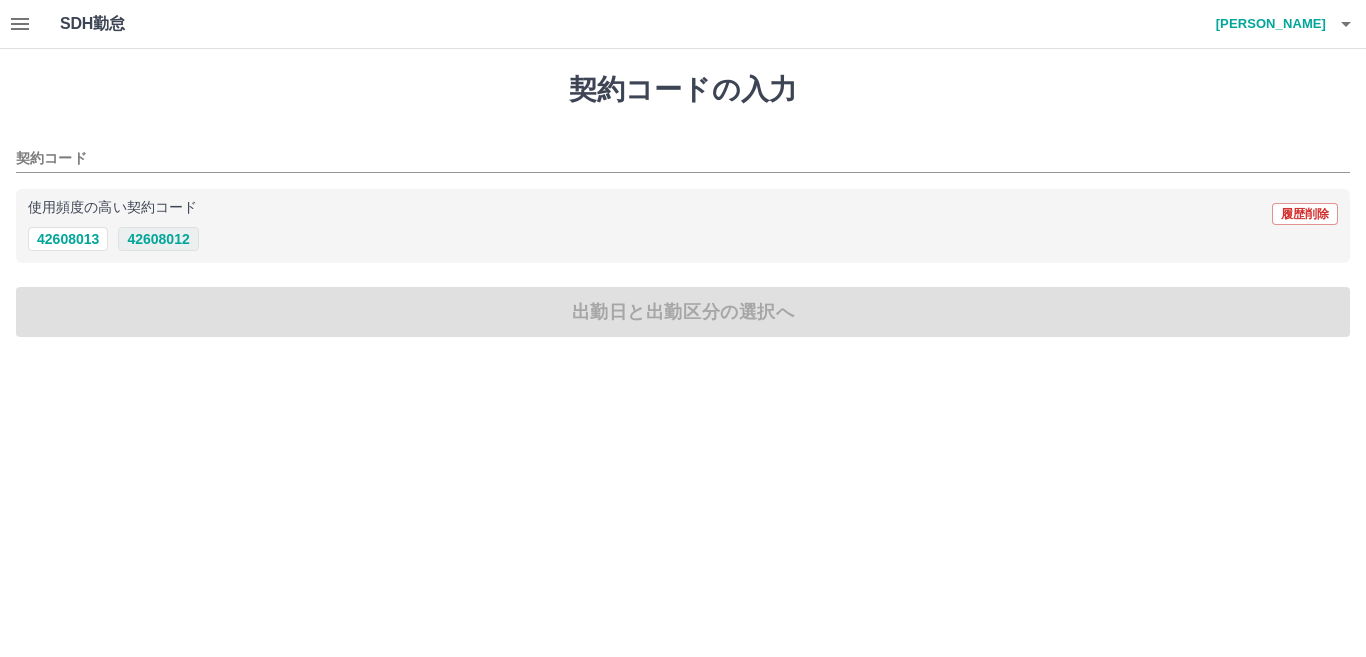 click on "42608012" at bounding box center (158, 239) 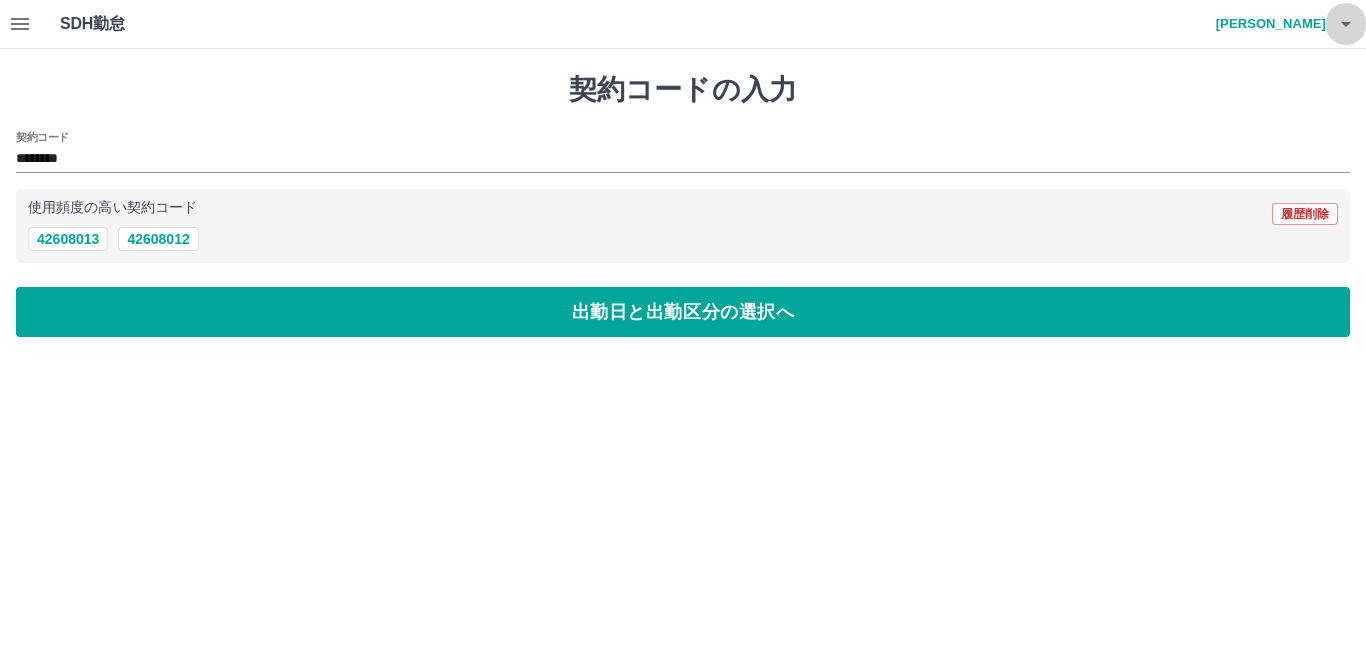 click 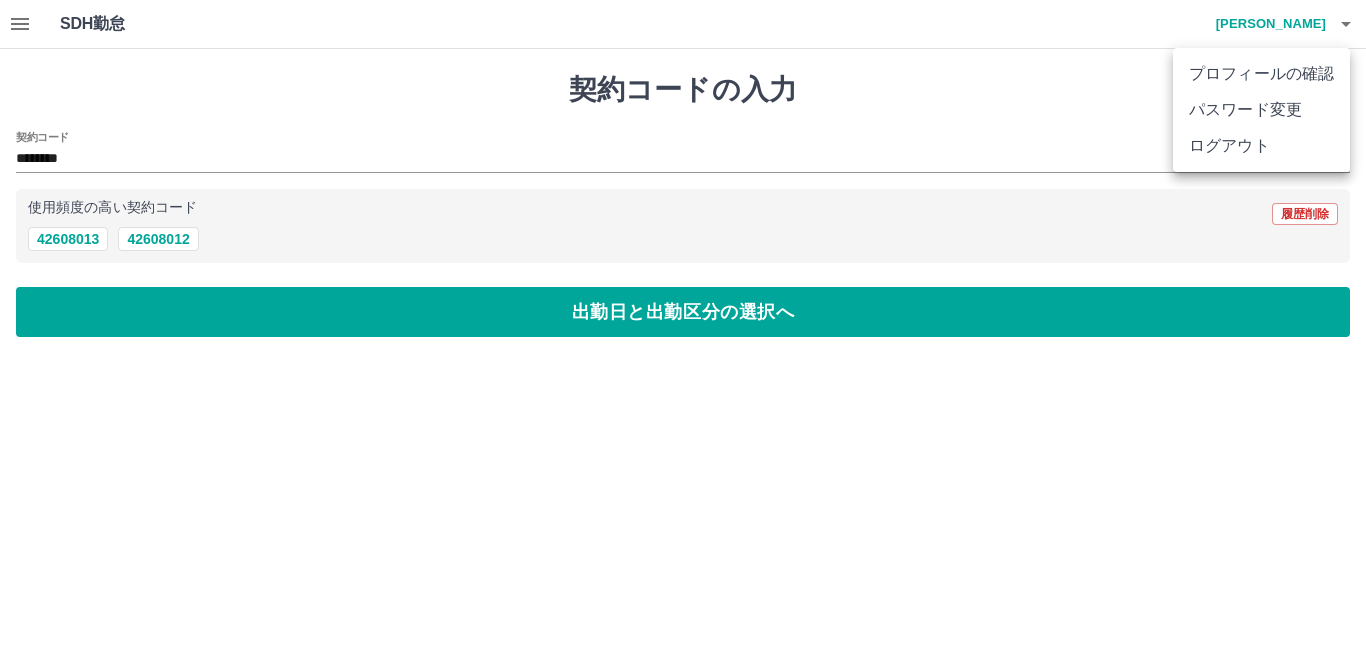click on "ログアウト" at bounding box center (1261, 146) 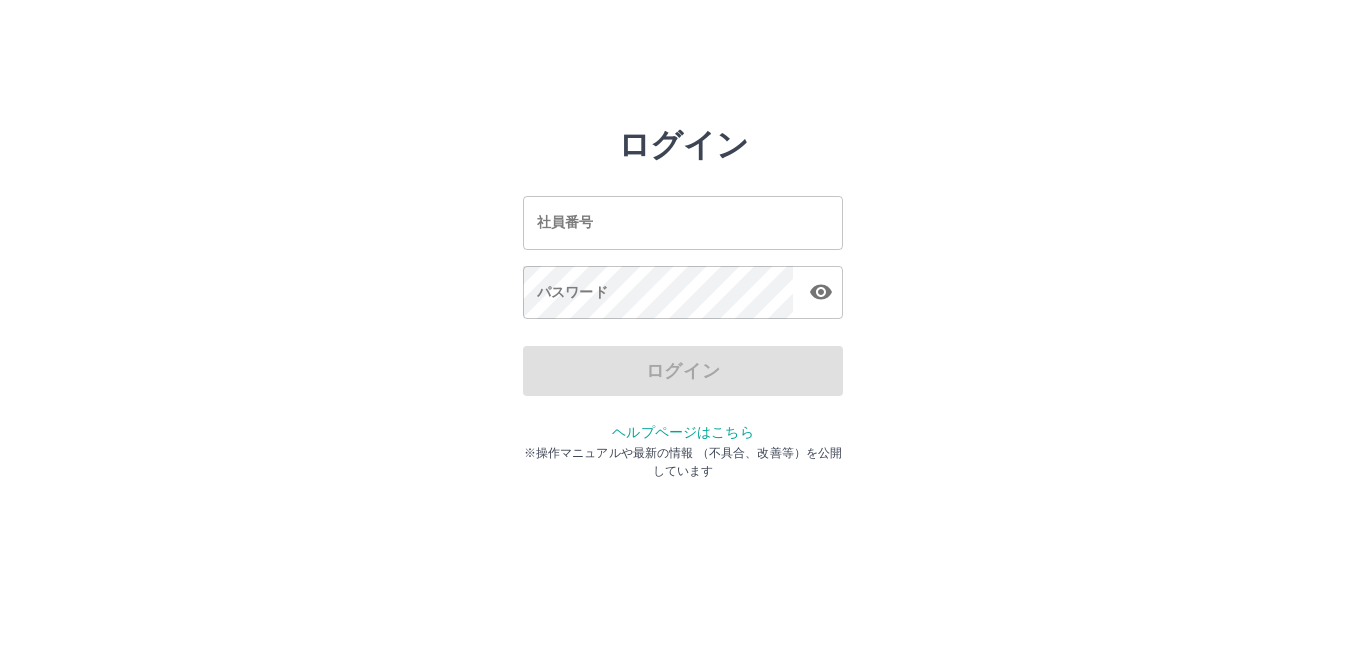 scroll, scrollTop: 0, scrollLeft: 0, axis: both 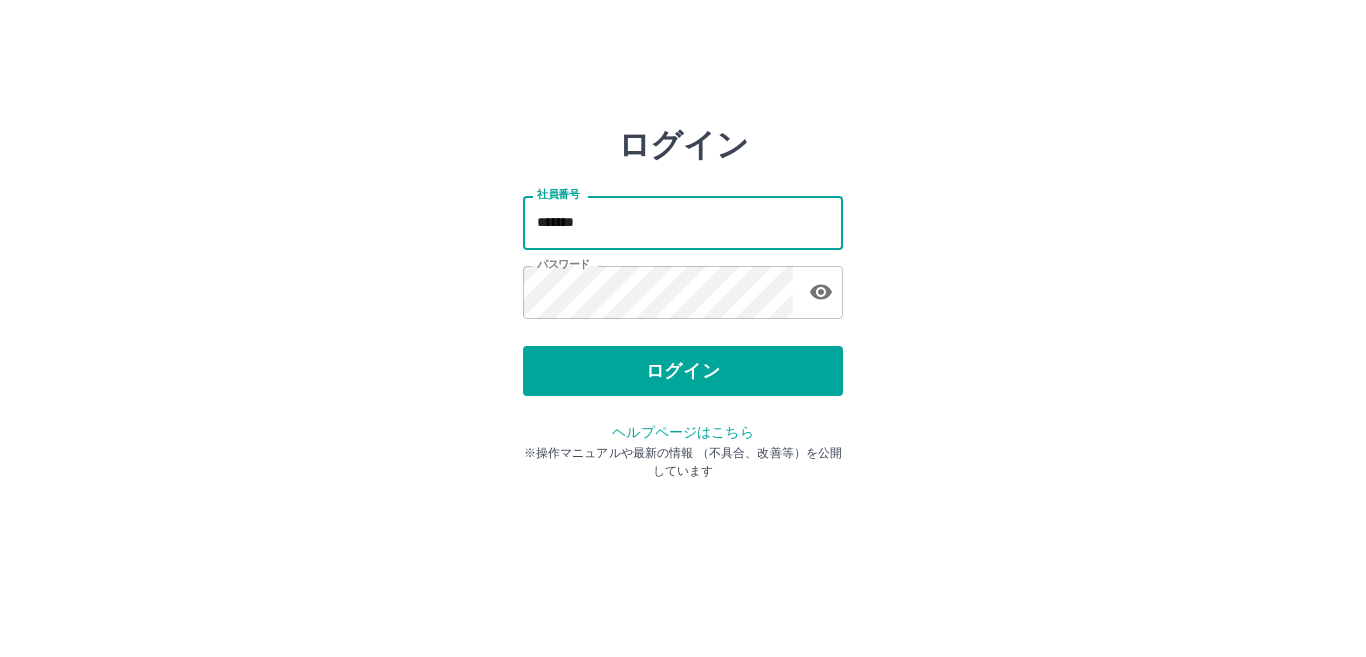 click on "*******" at bounding box center (683, 222) 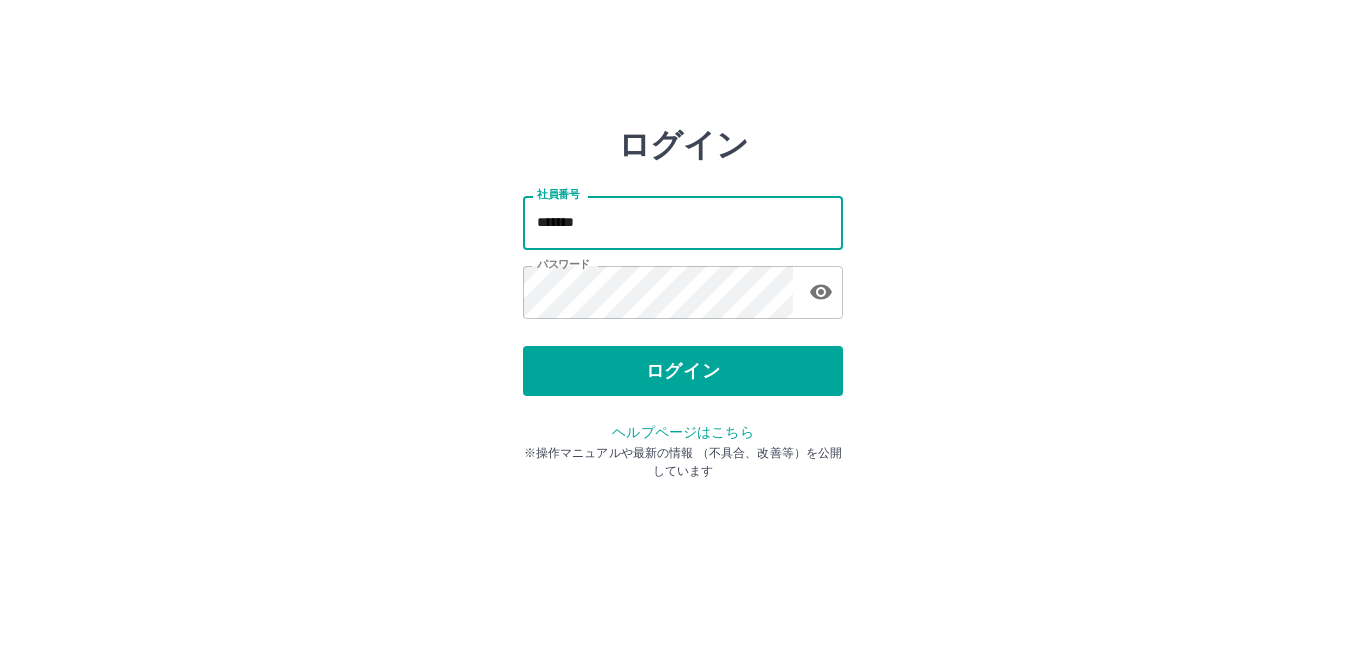 type on "*******" 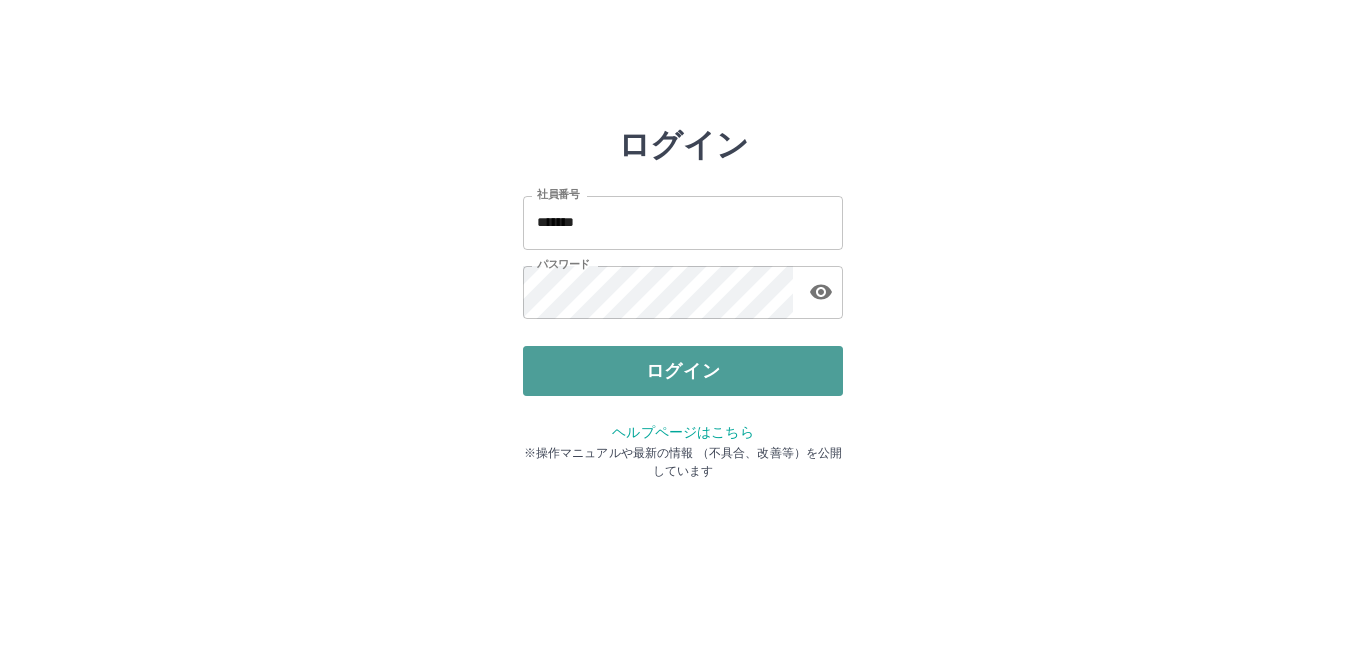 click on "ログイン" at bounding box center (683, 371) 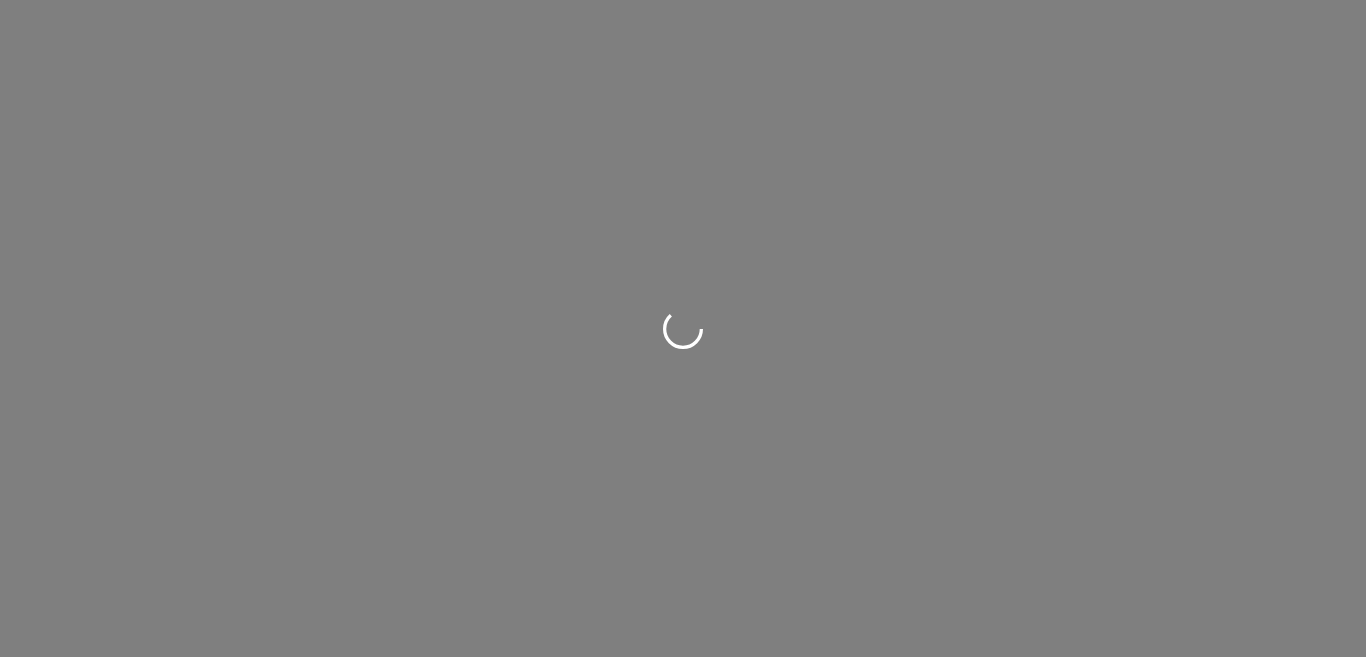 scroll, scrollTop: 0, scrollLeft: 0, axis: both 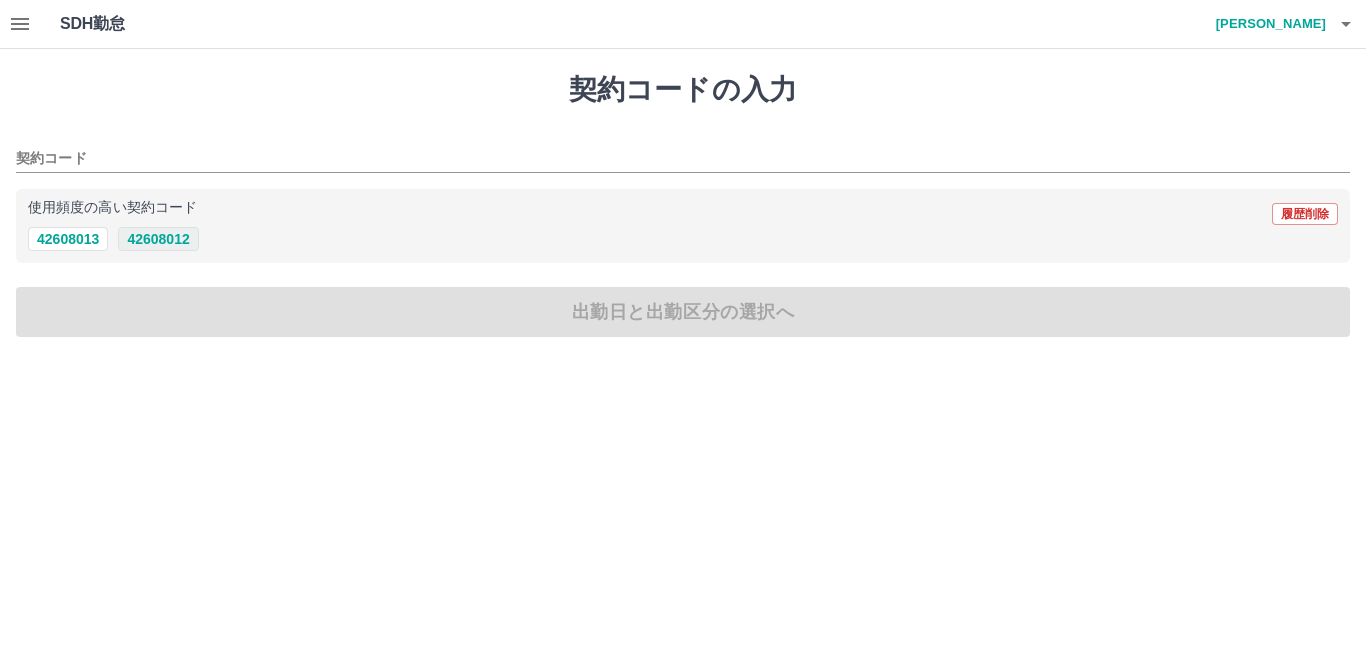 click on "42608012" at bounding box center (158, 239) 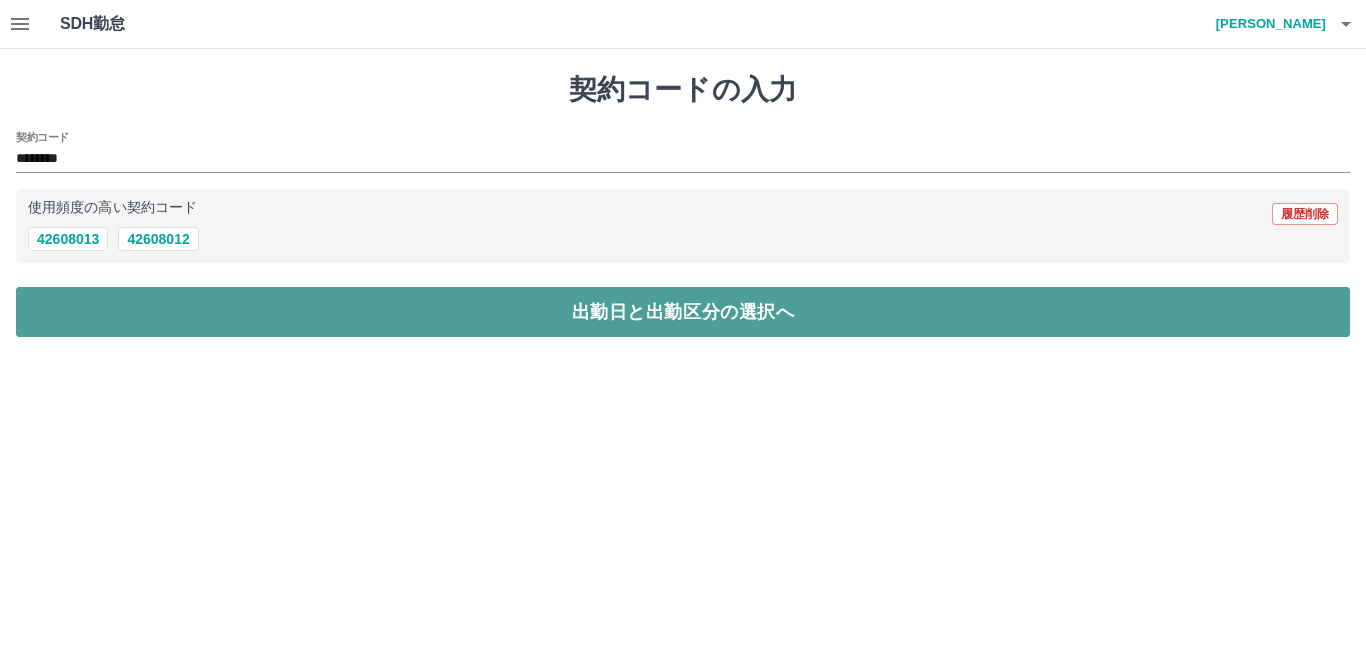 click on "出勤日と出勤区分の選択へ" at bounding box center [683, 312] 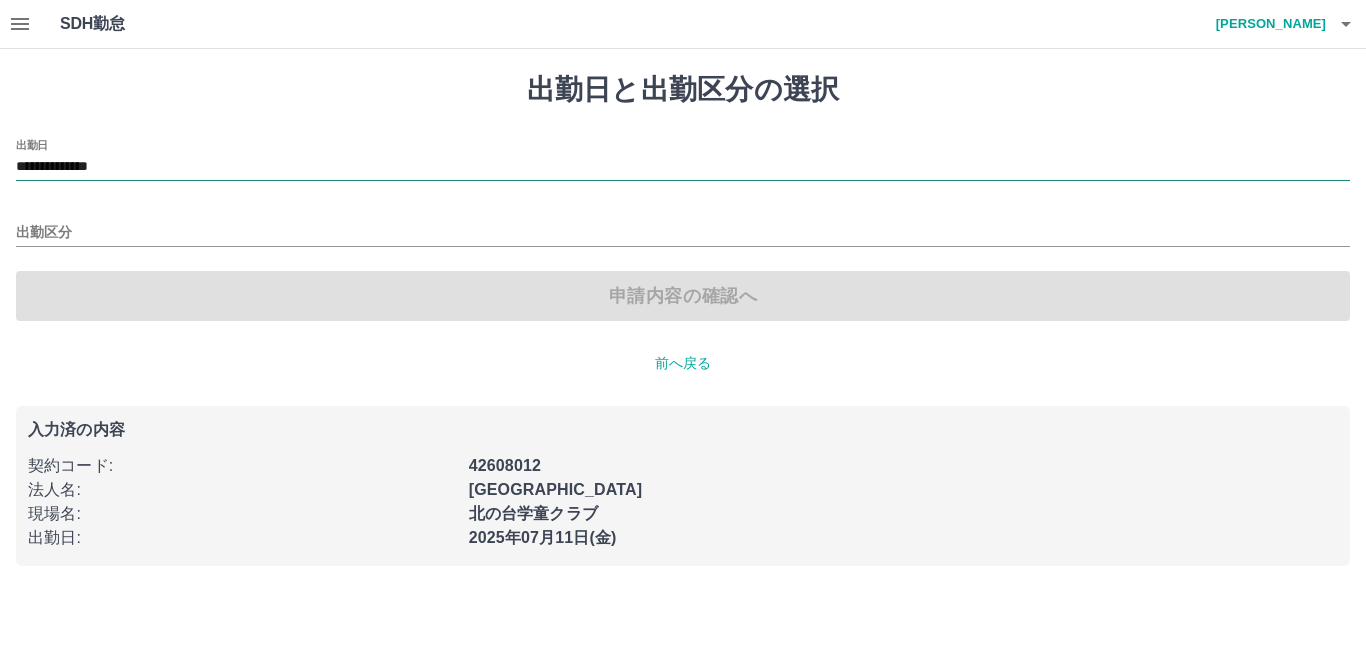 click on "**********" at bounding box center (683, 167) 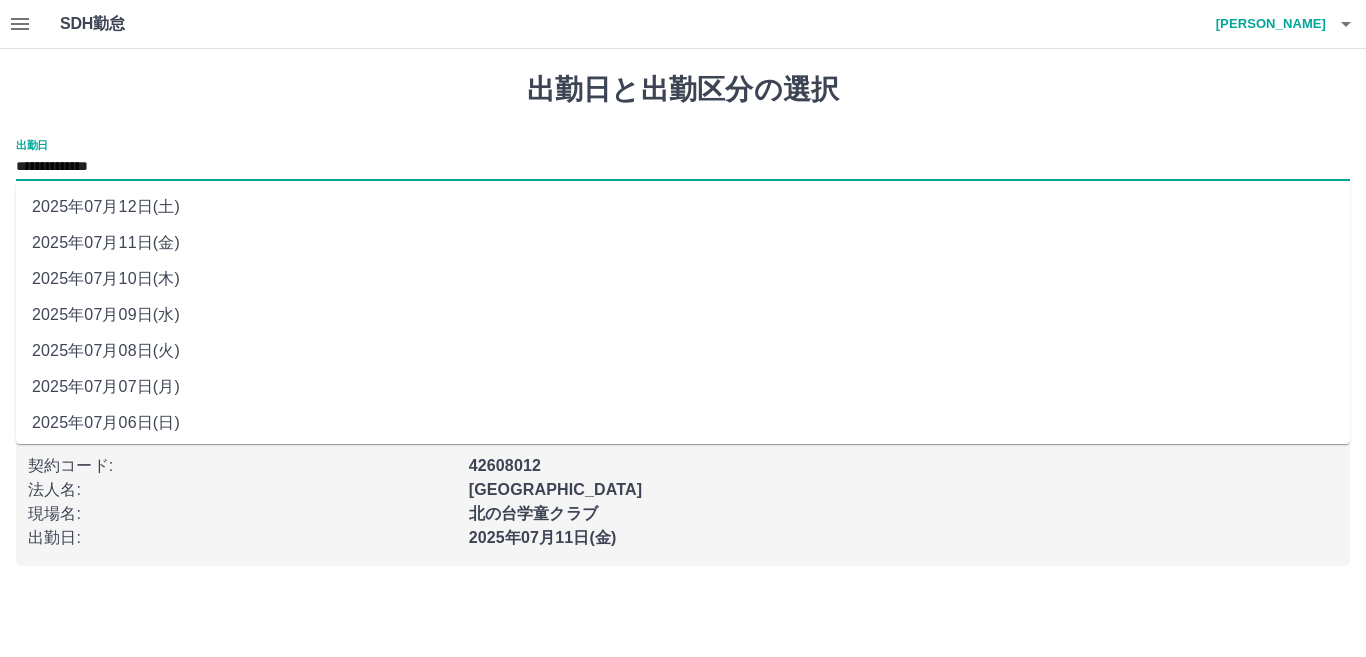 click on "2025年07月10日(木)" at bounding box center (683, 279) 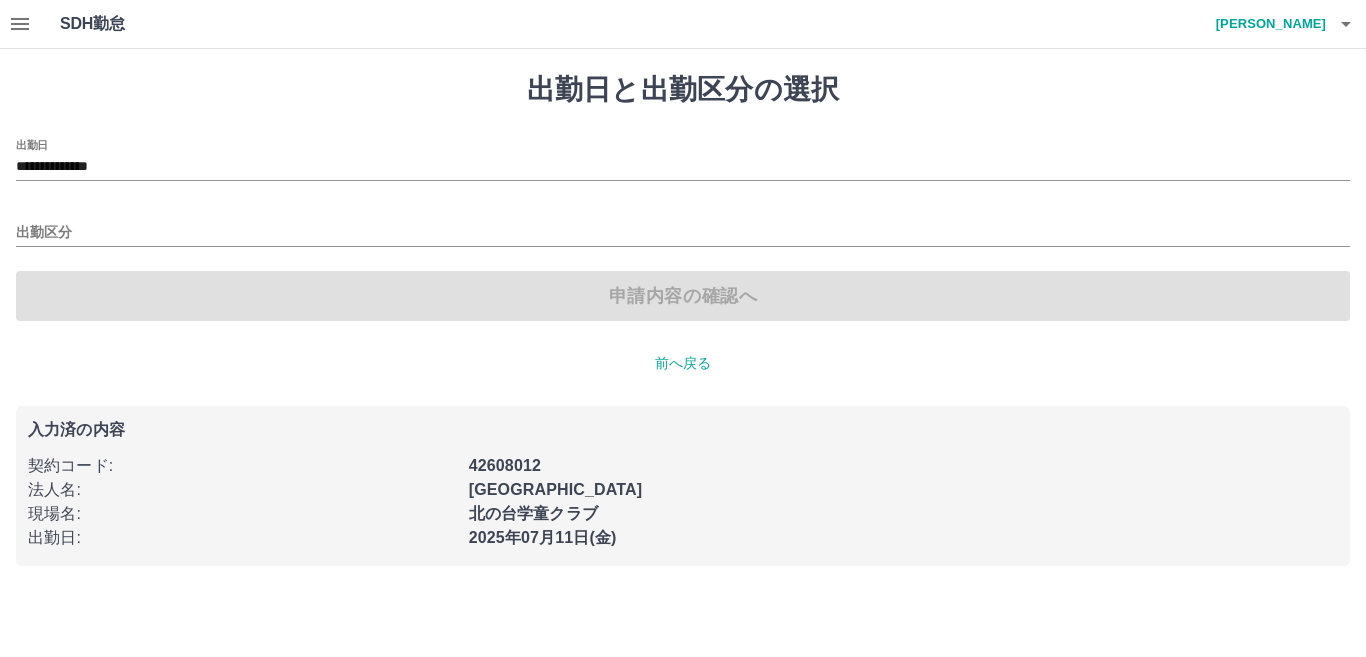 click on "申請内容の確認へ" at bounding box center (683, 296) 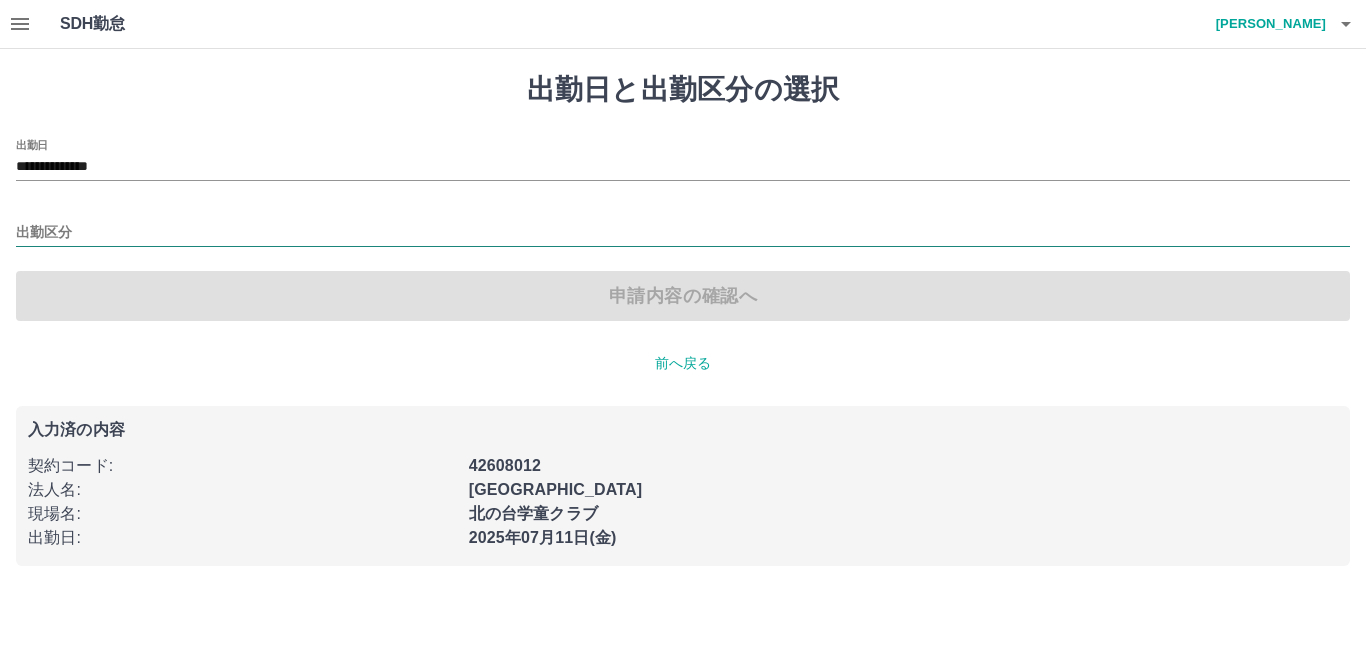 click on "出勤区分" at bounding box center (683, 233) 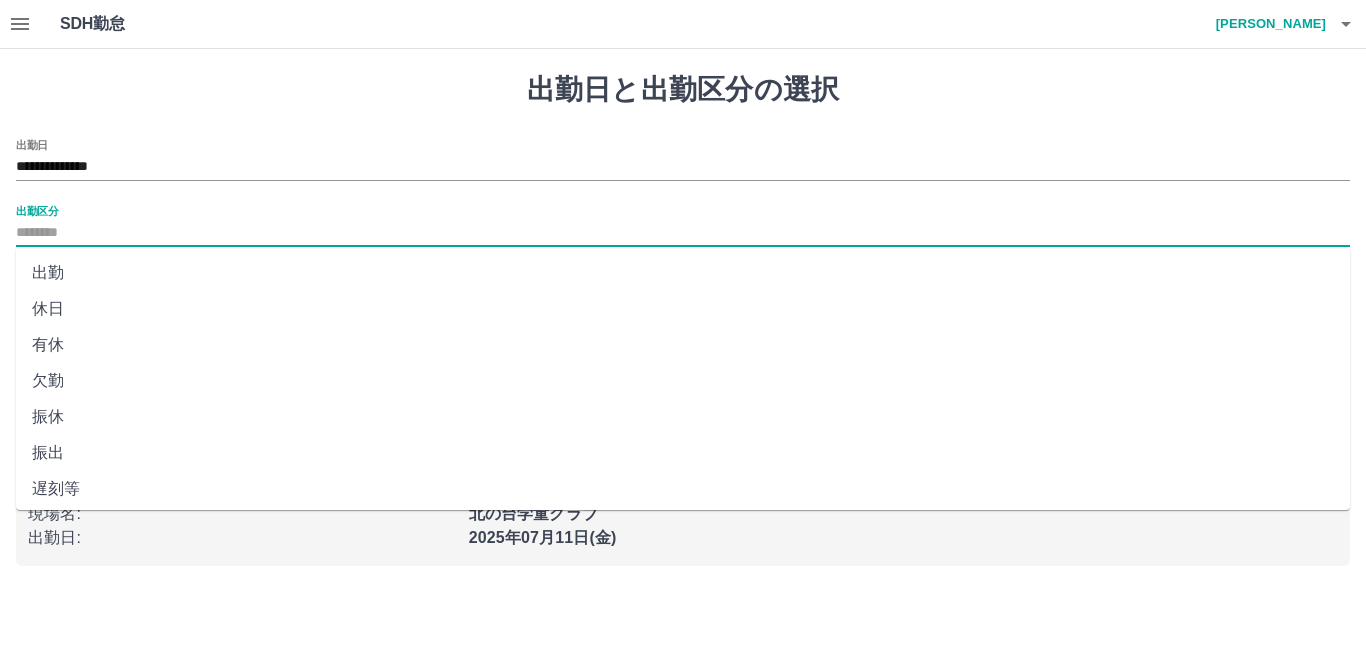 click on "休日" at bounding box center (683, 309) 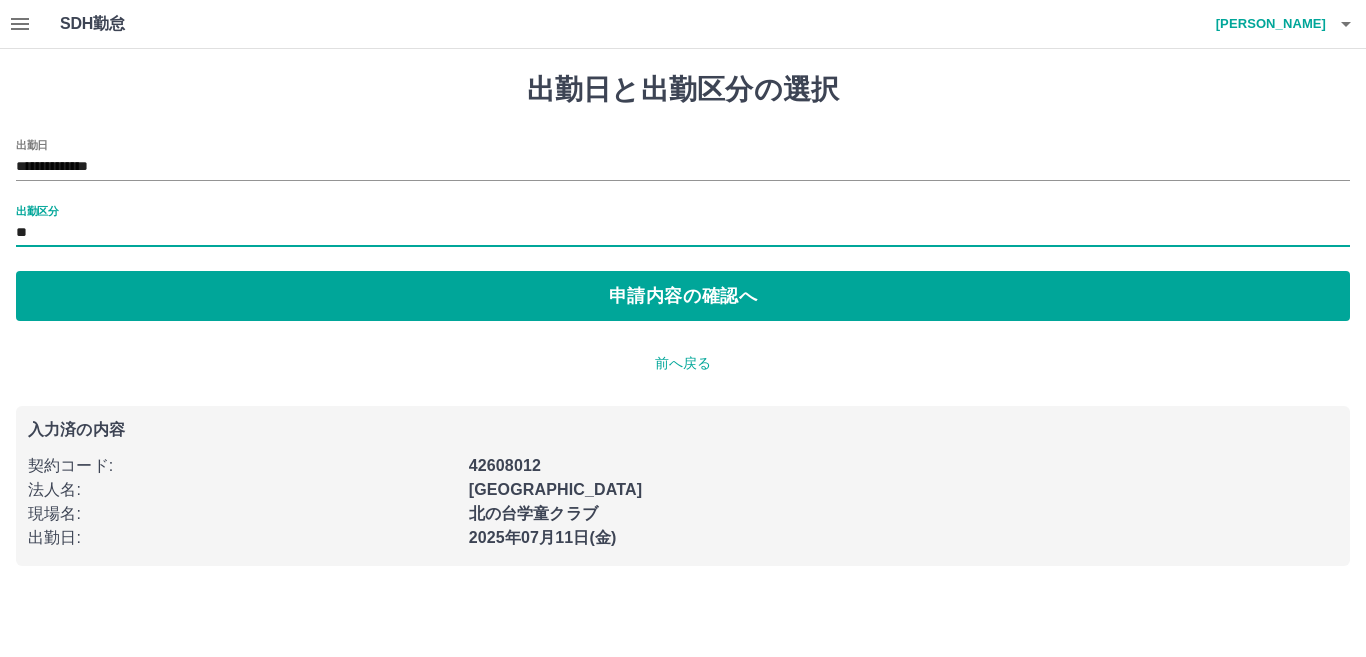 click on "出勤区分" at bounding box center [37, 210] 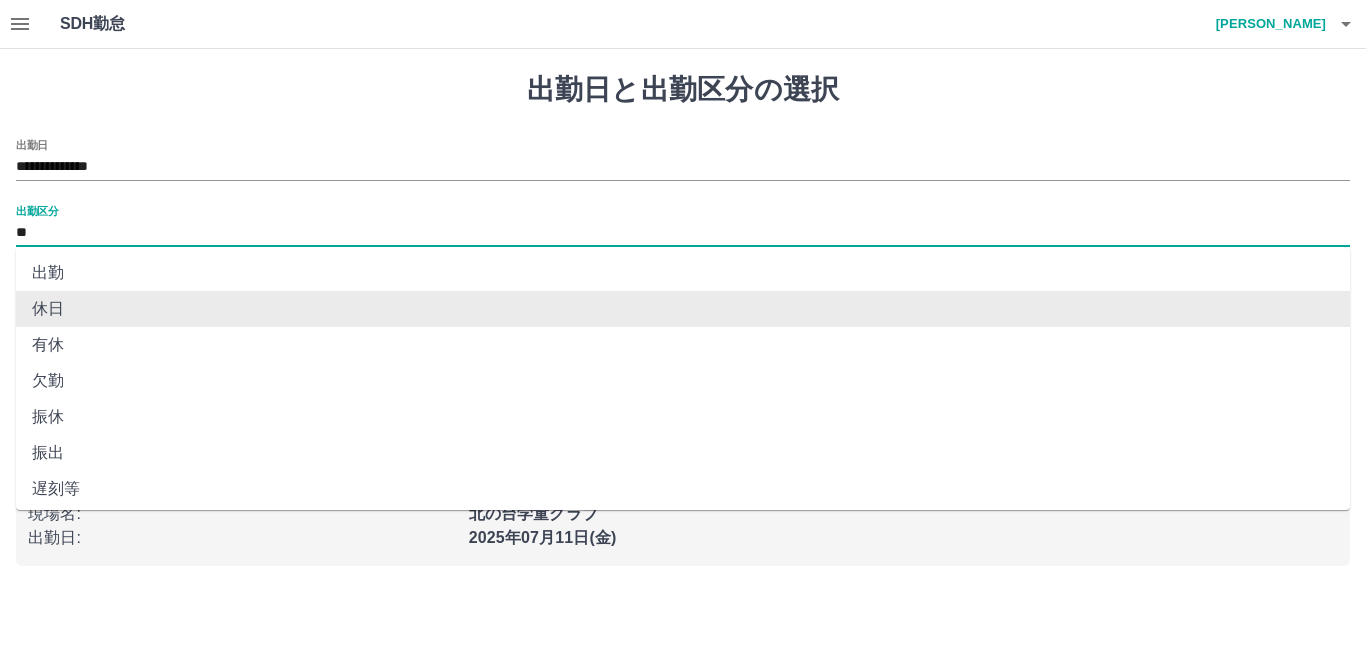 click on "**" at bounding box center [683, 233] 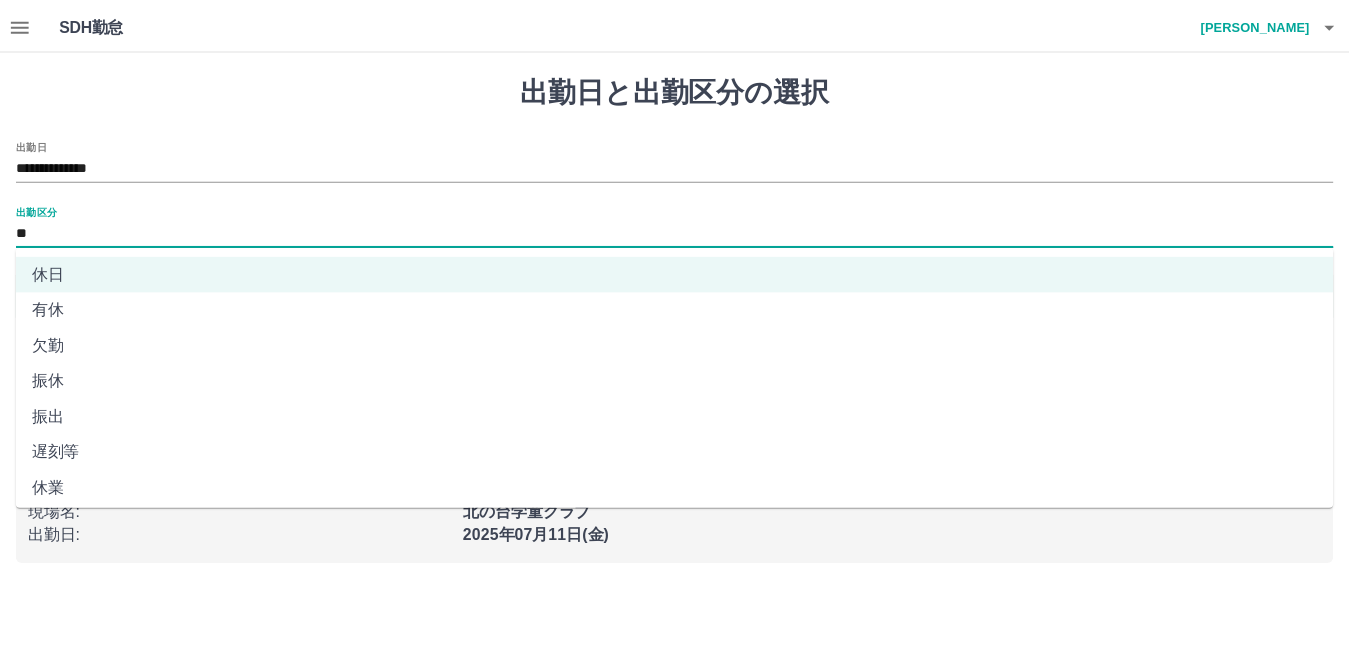 scroll, scrollTop: 0, scrollLeft: 0, axis: both 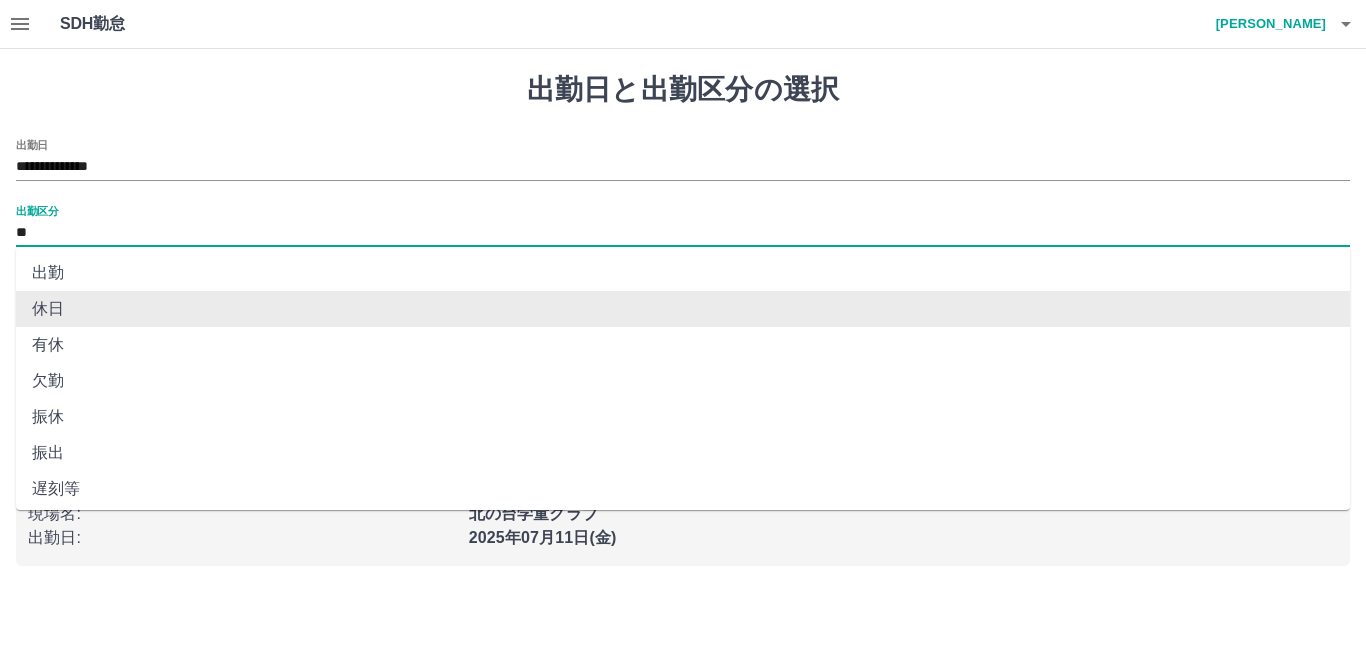 click on "休日" at bounding box center [683, 309] 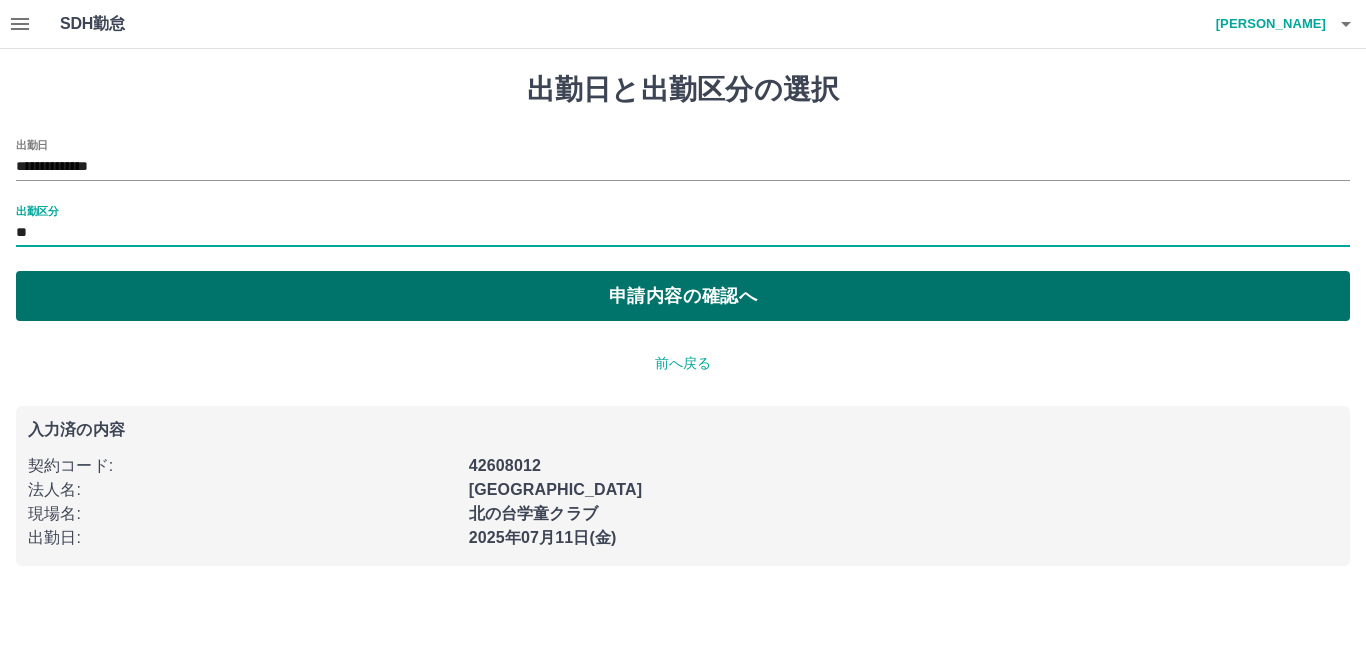click on "申請内容の確認へ" at bounding box center [683, 296] 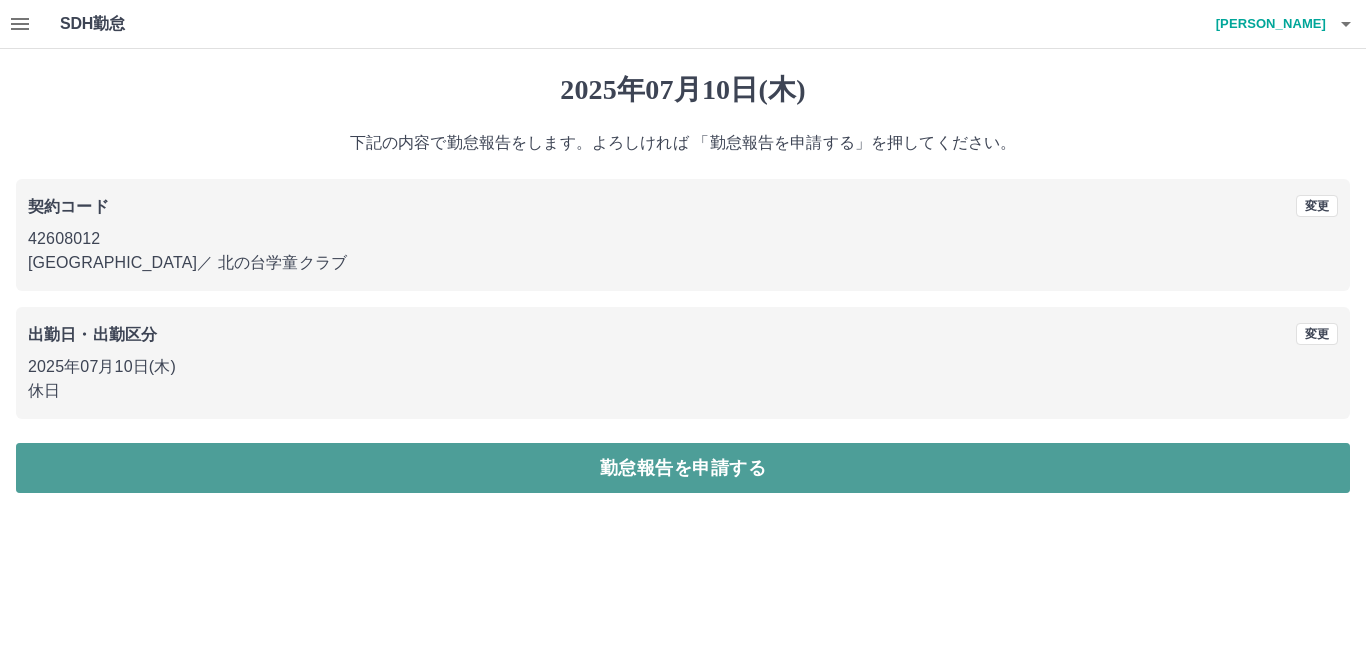 click on "勤怠報告を申請する" at bounding box center (683, 468) 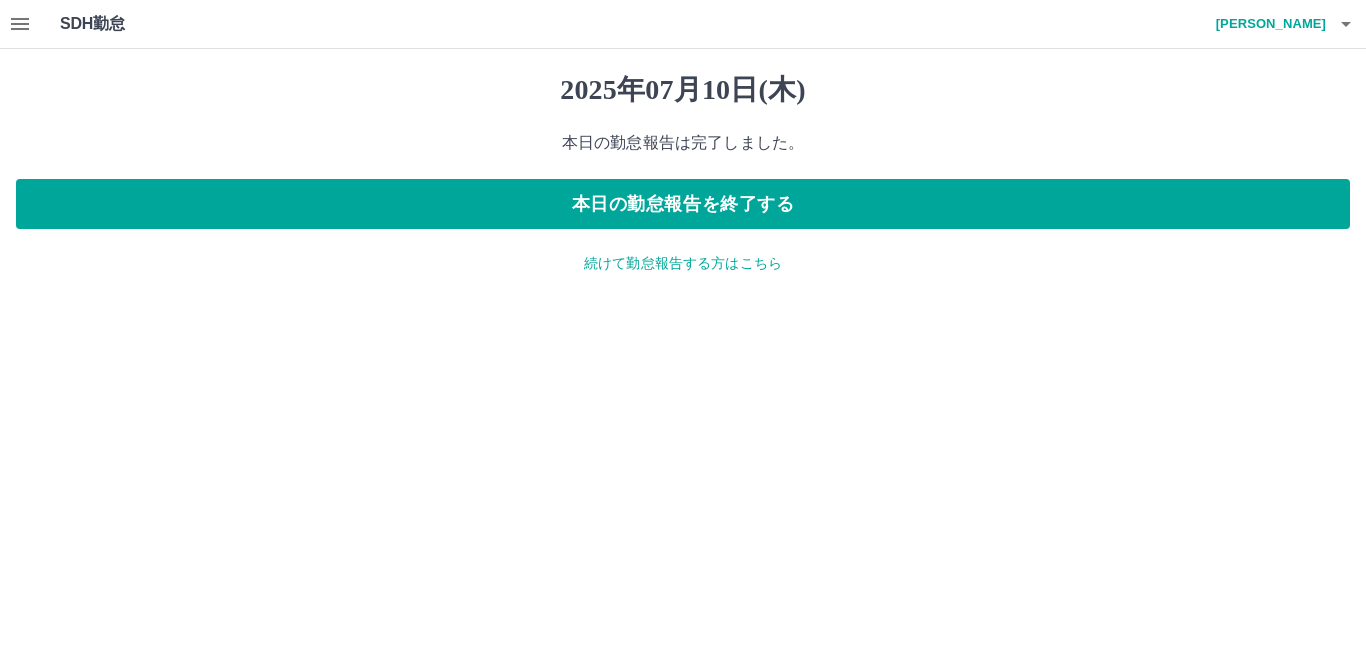 click on "続けて勤怠報告する方はこちら" at bounding box center [683, 263] 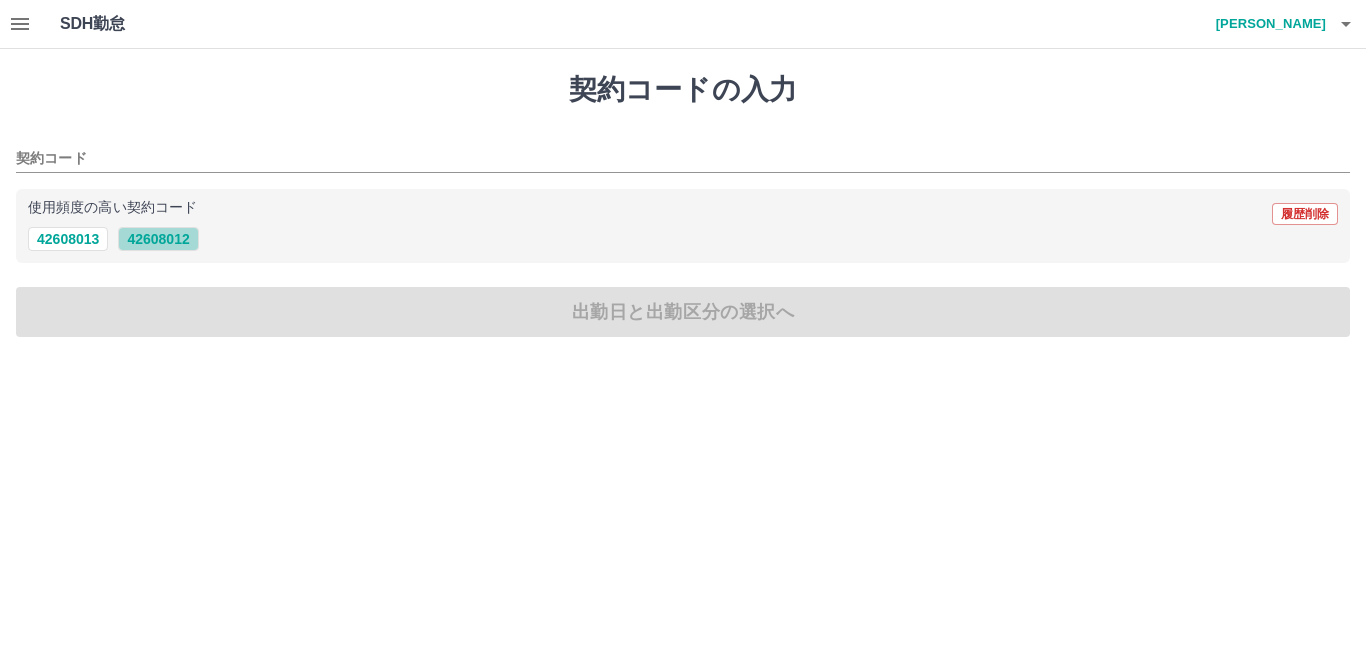 click on "42608012" at bounding box center [158, 239] 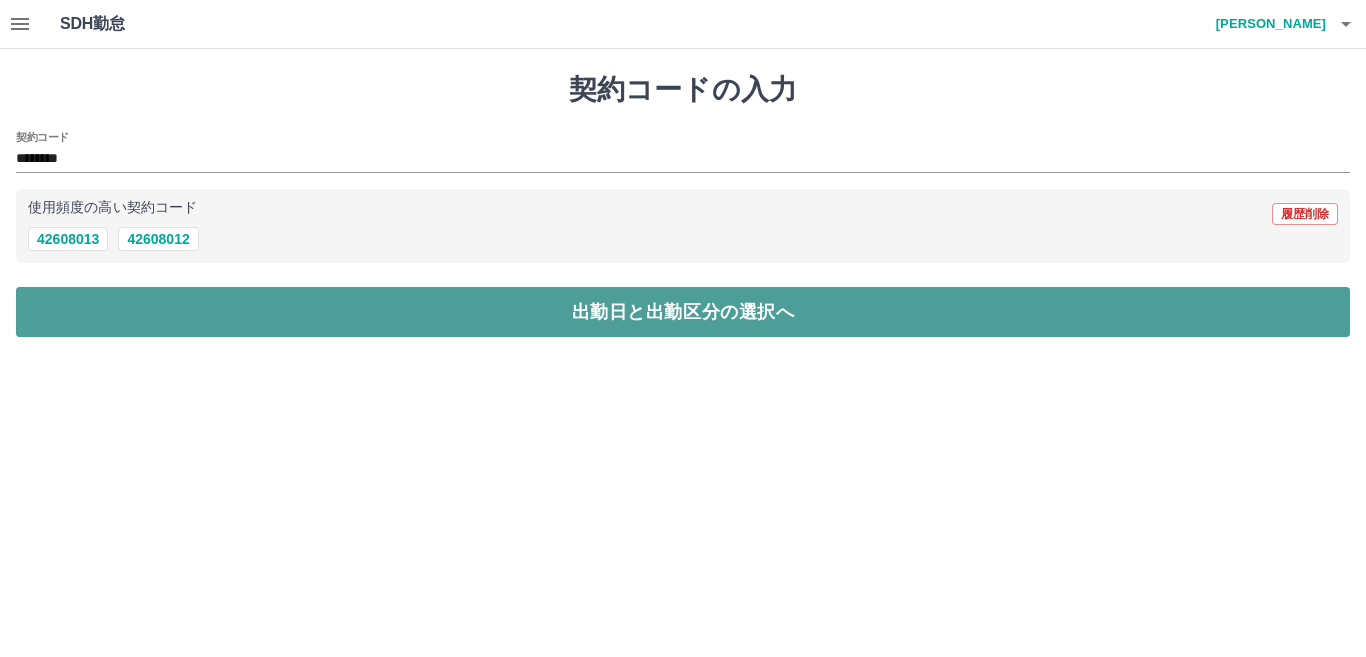 click on "出勤日と出勤区分の選択へ" at bounding box center (683, 312) 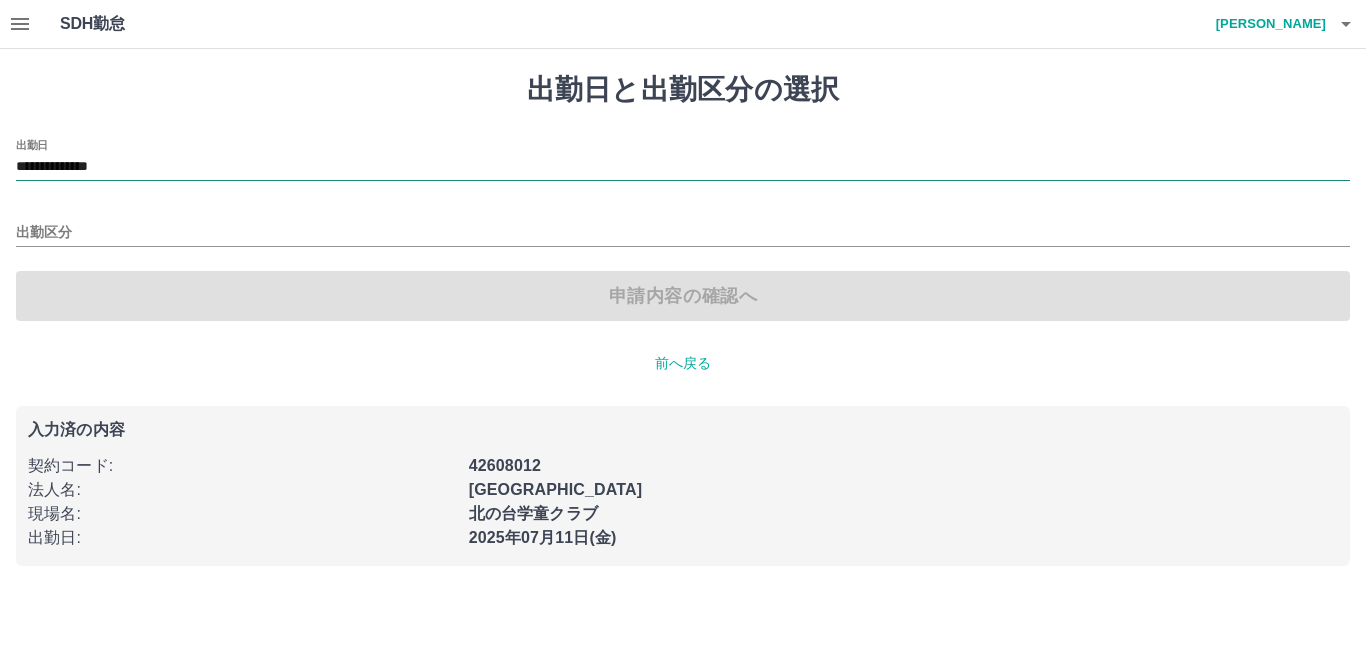 click on "**********" at bounding box center [683, 167] 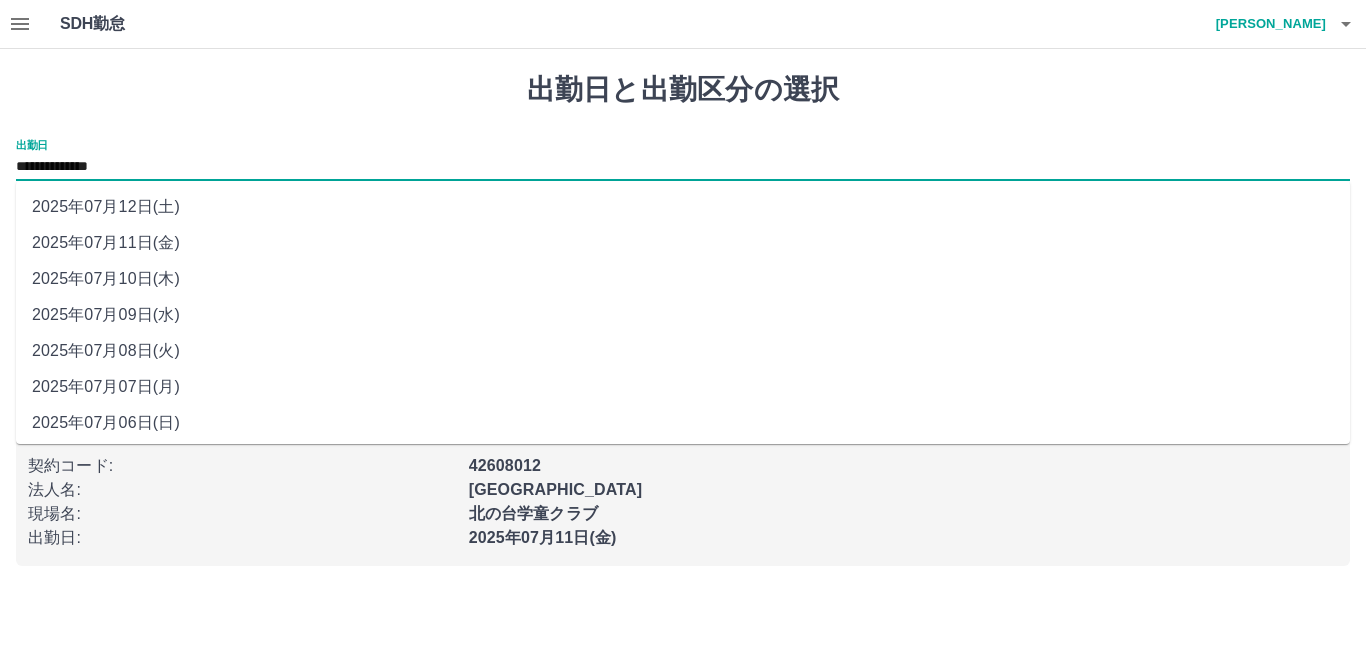 click on "2025年07月09日(水)" at bounding box center [683, 315] 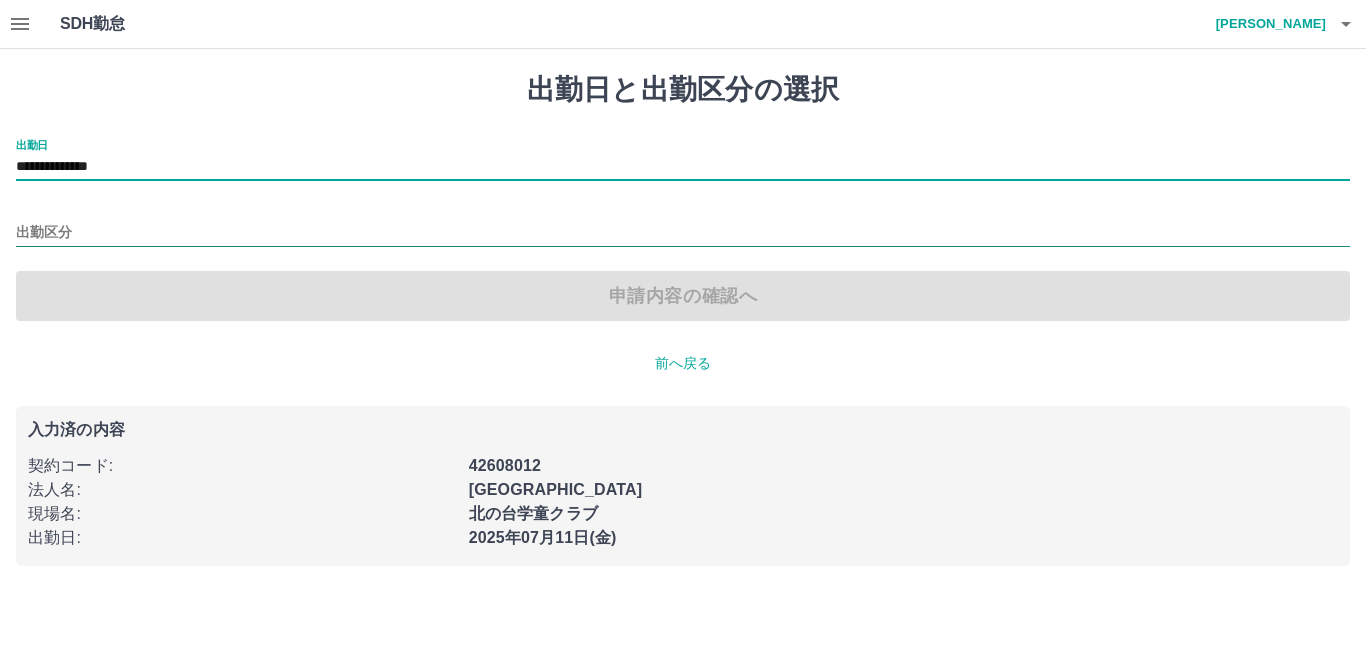 click on "出勤区分" at bounding box center (683, 233) 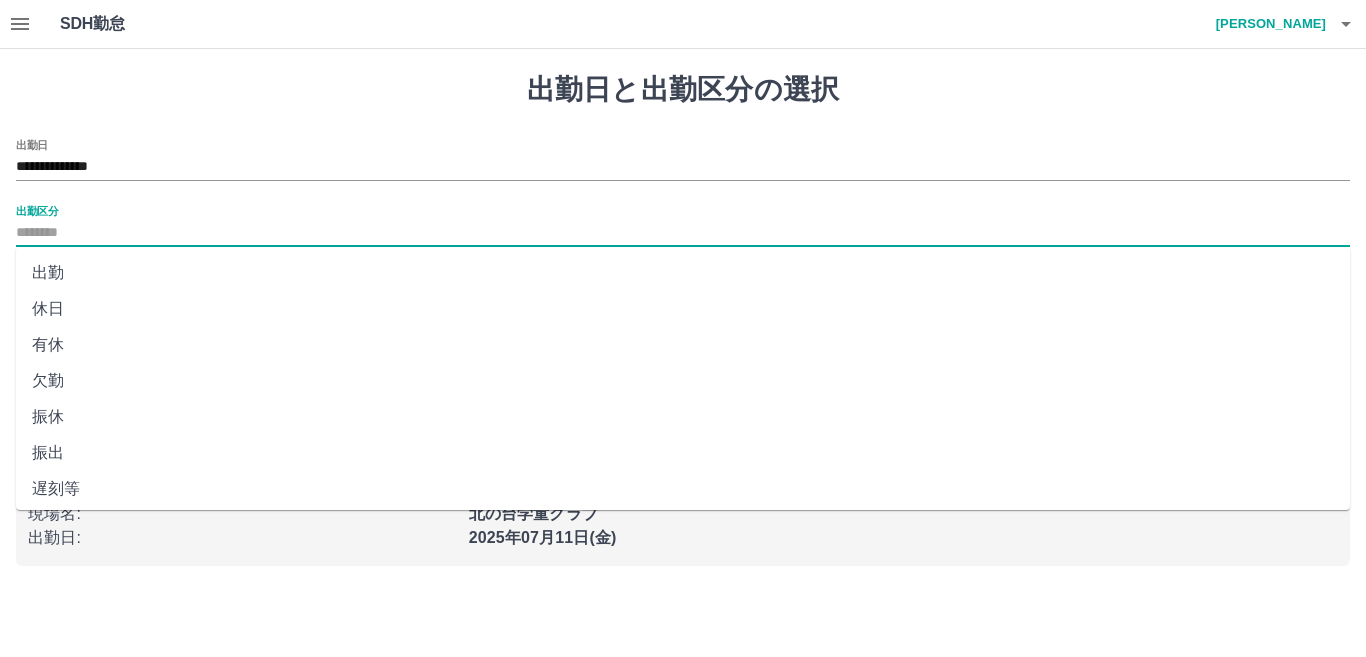 click on "出勤" at bounding box center (683, 273) 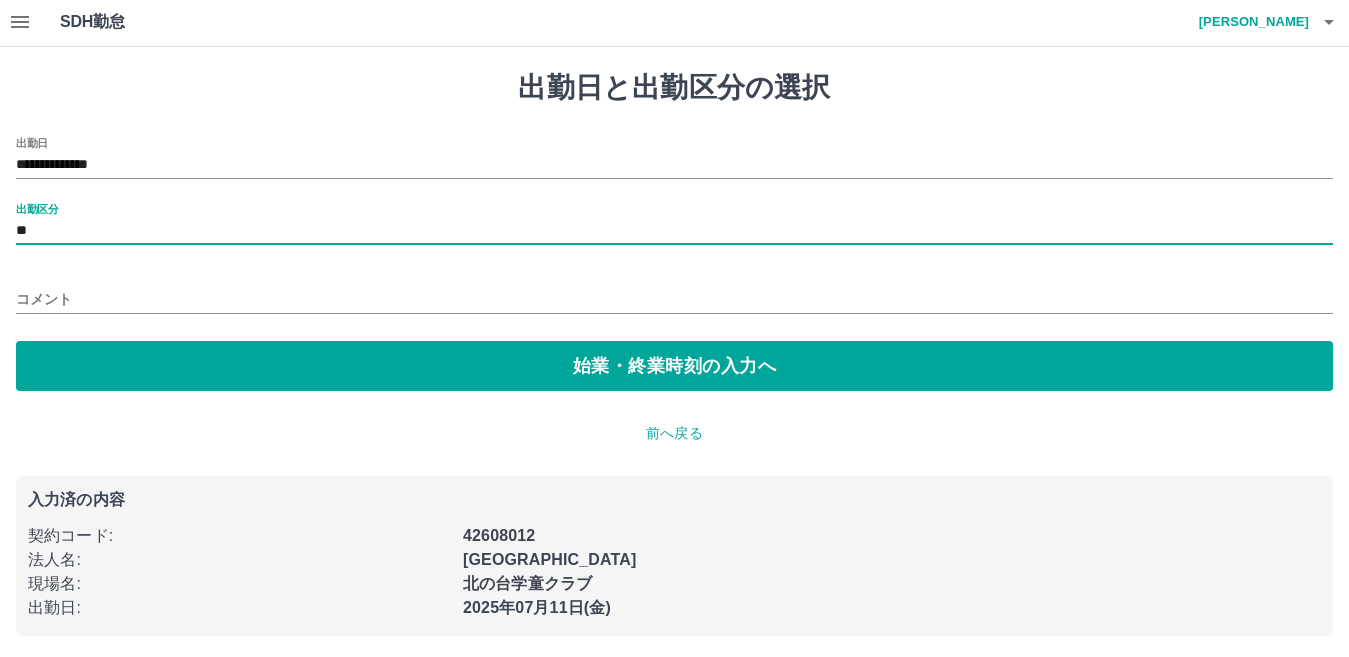 scroll, scrollTop: 5, scrollLeft: 0, axis: vertical 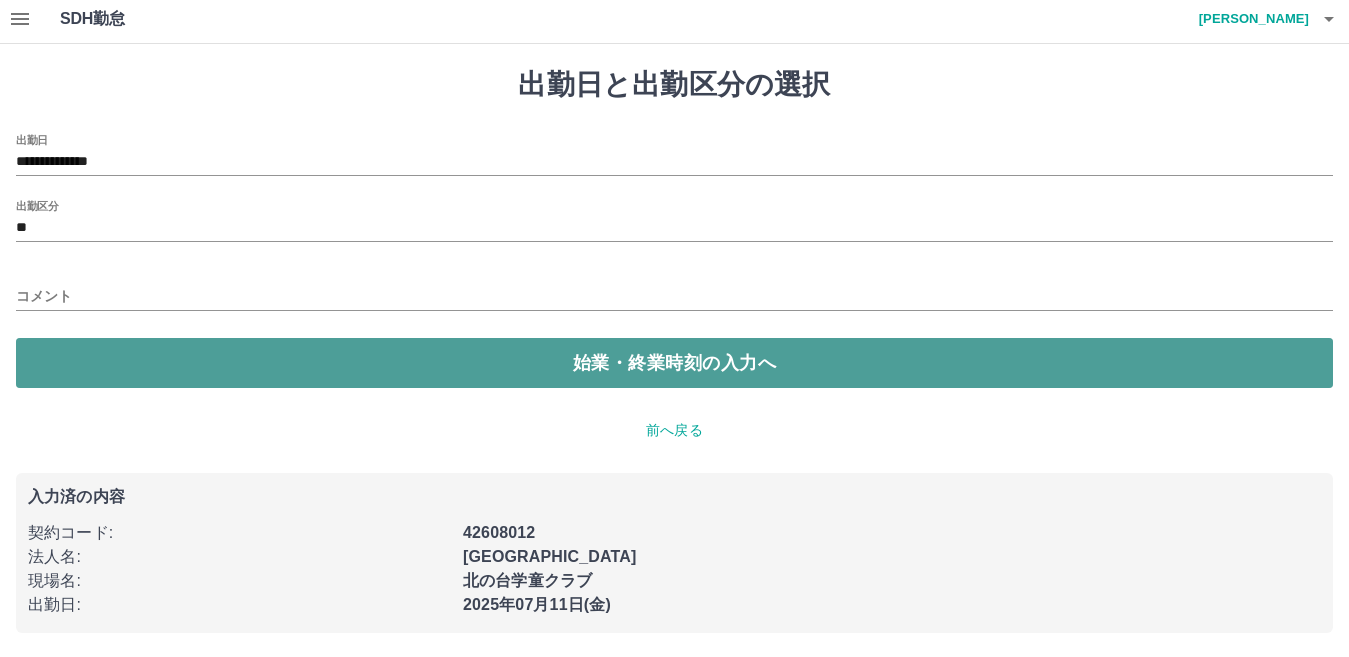 click on "始業・終業時刻の入力へ" at bounding box center [674, 363] 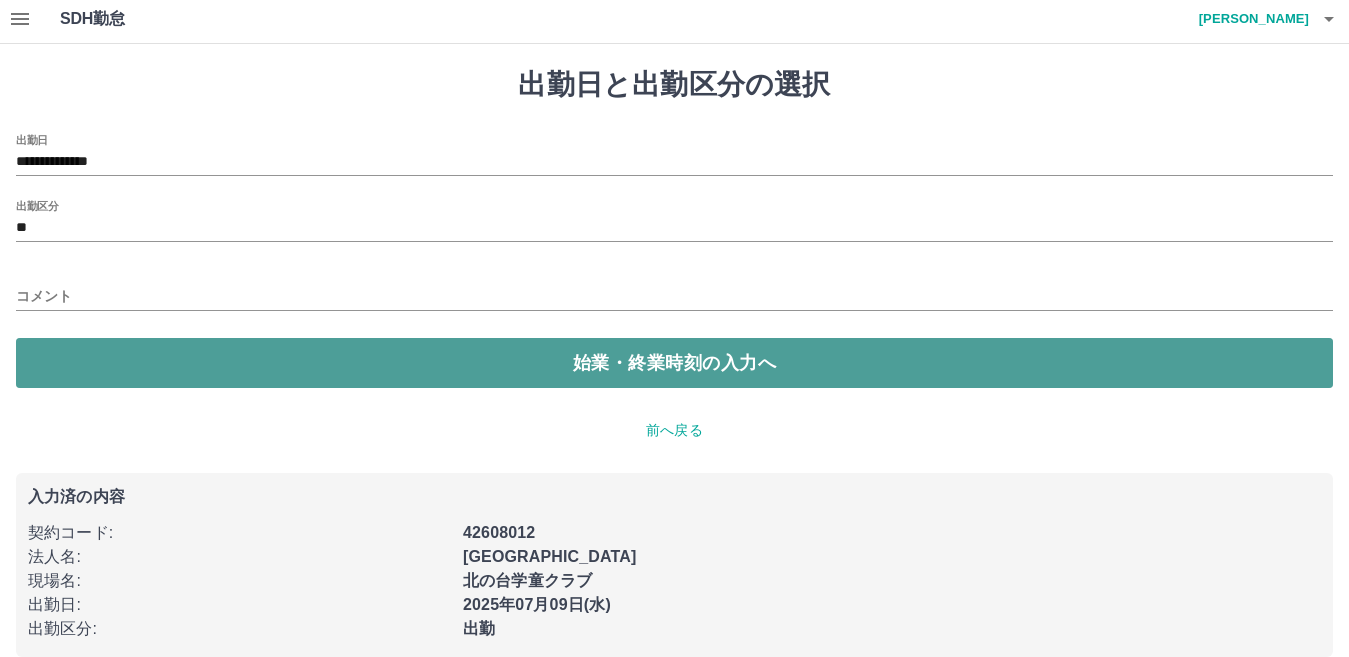 click on "始業・終業時刻の入力へ" at bounding box center [674, 363] 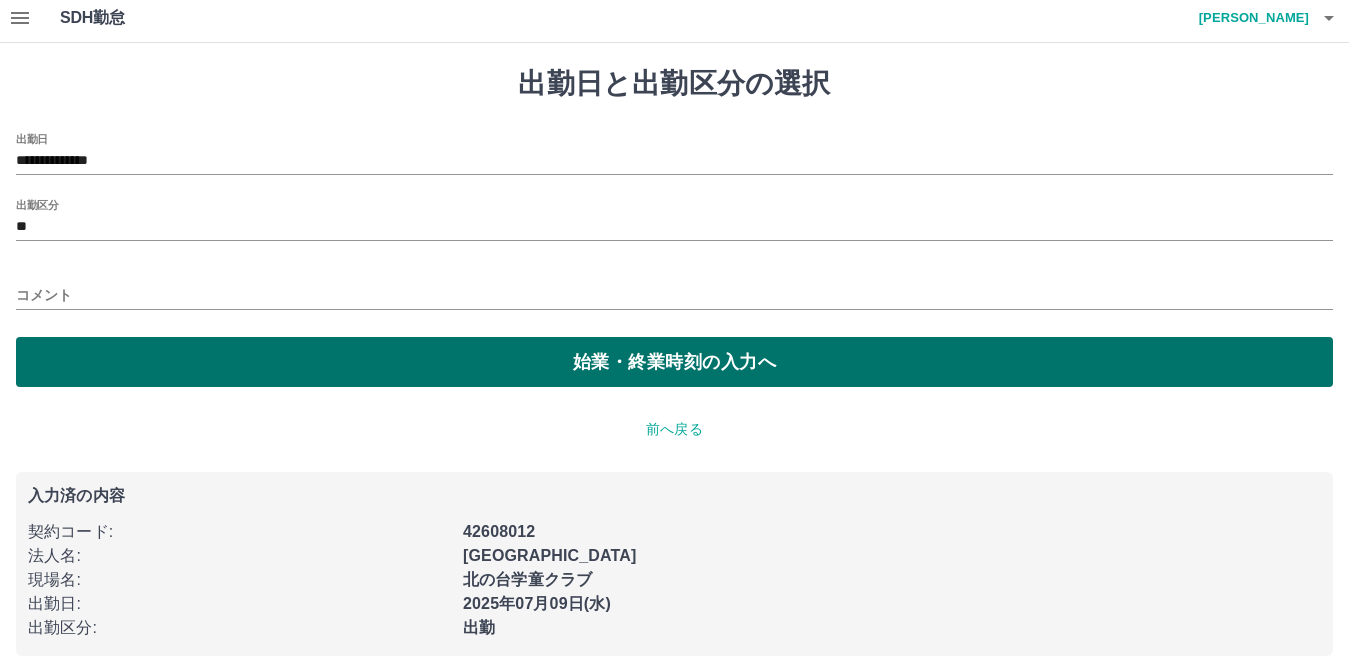 scroll, scrollTop: 29, scrollLeft: 0, axis: vertical 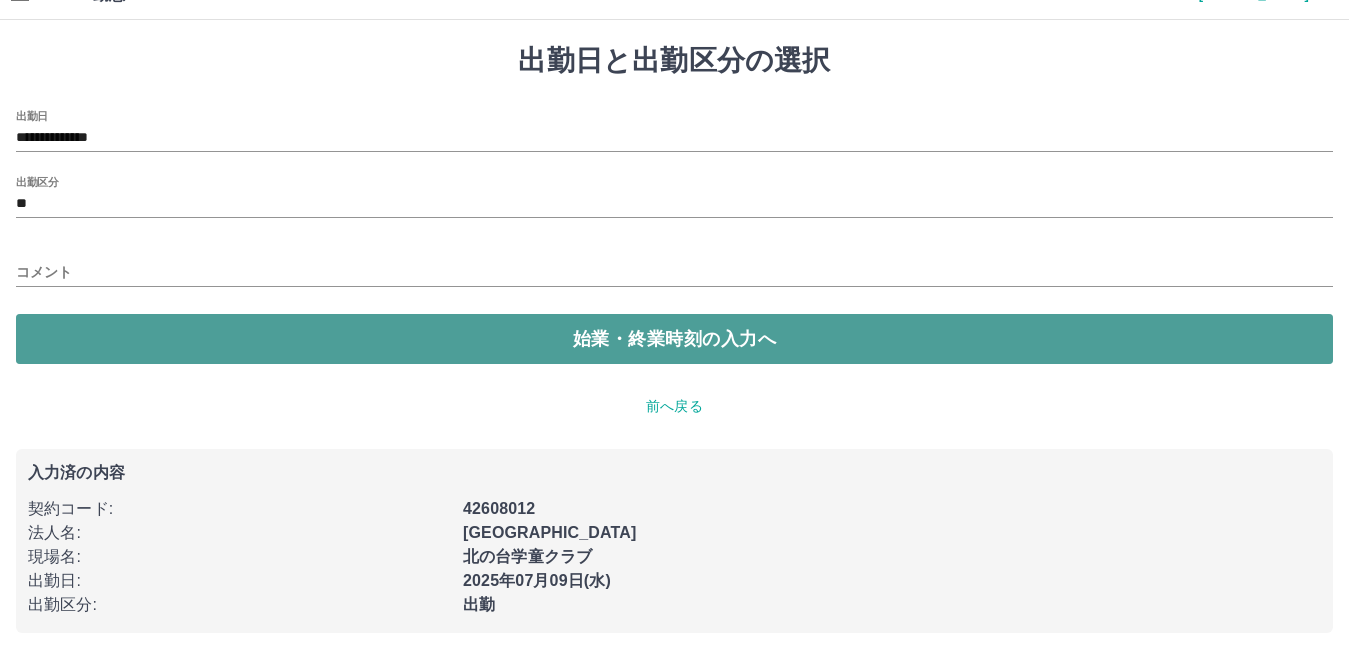 click on "始業・終業時刻の入力へ" at bounding box center (674, 339) 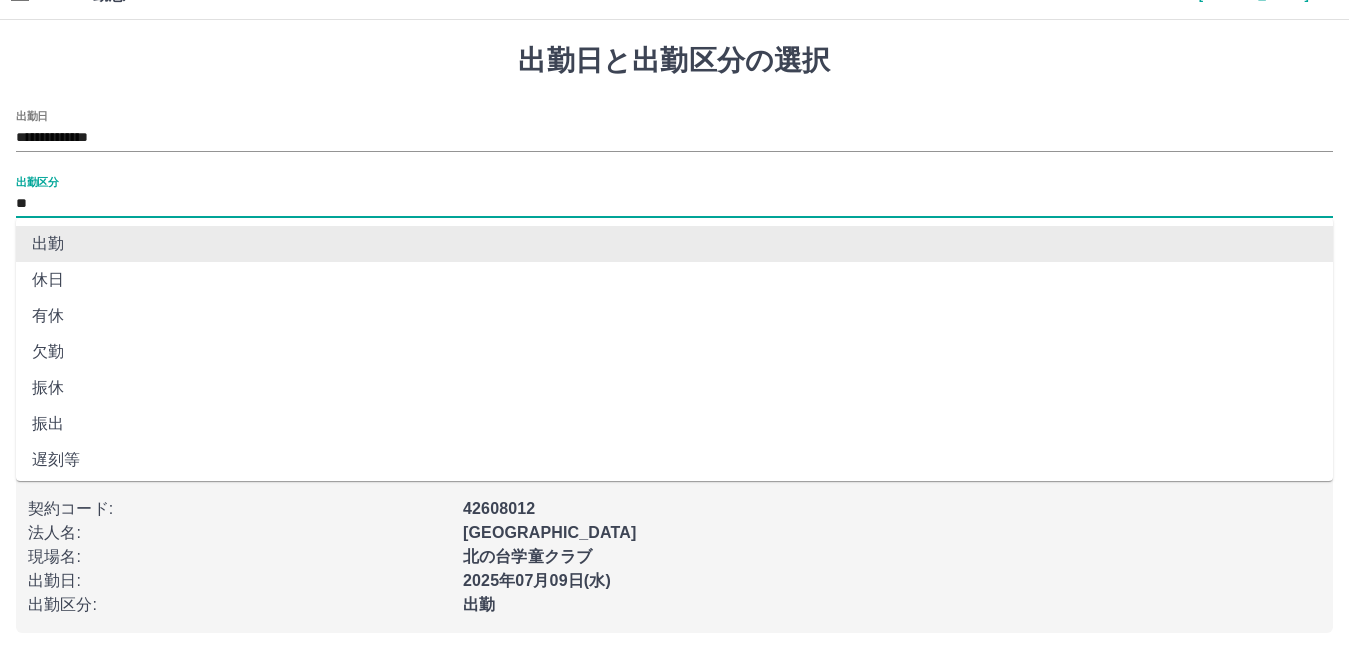 click on "**" at bounding box center (674, 204) 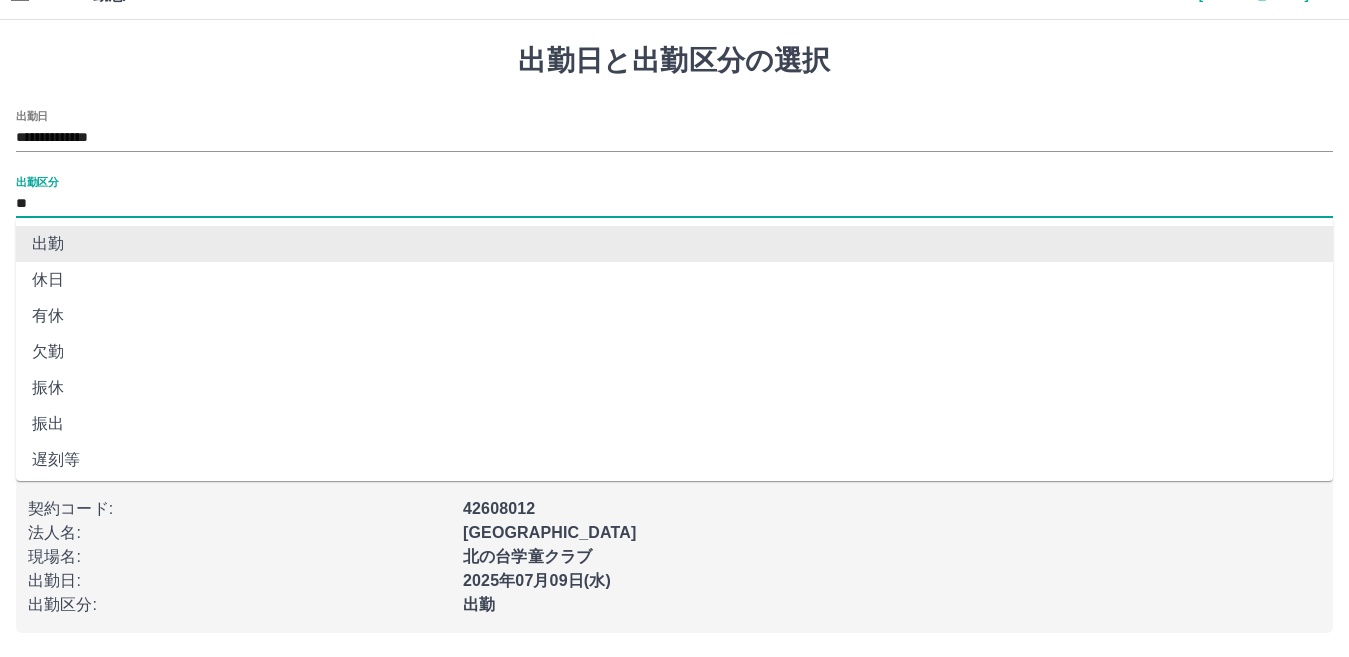 click on "出勤" at bounding box center (674, 244) 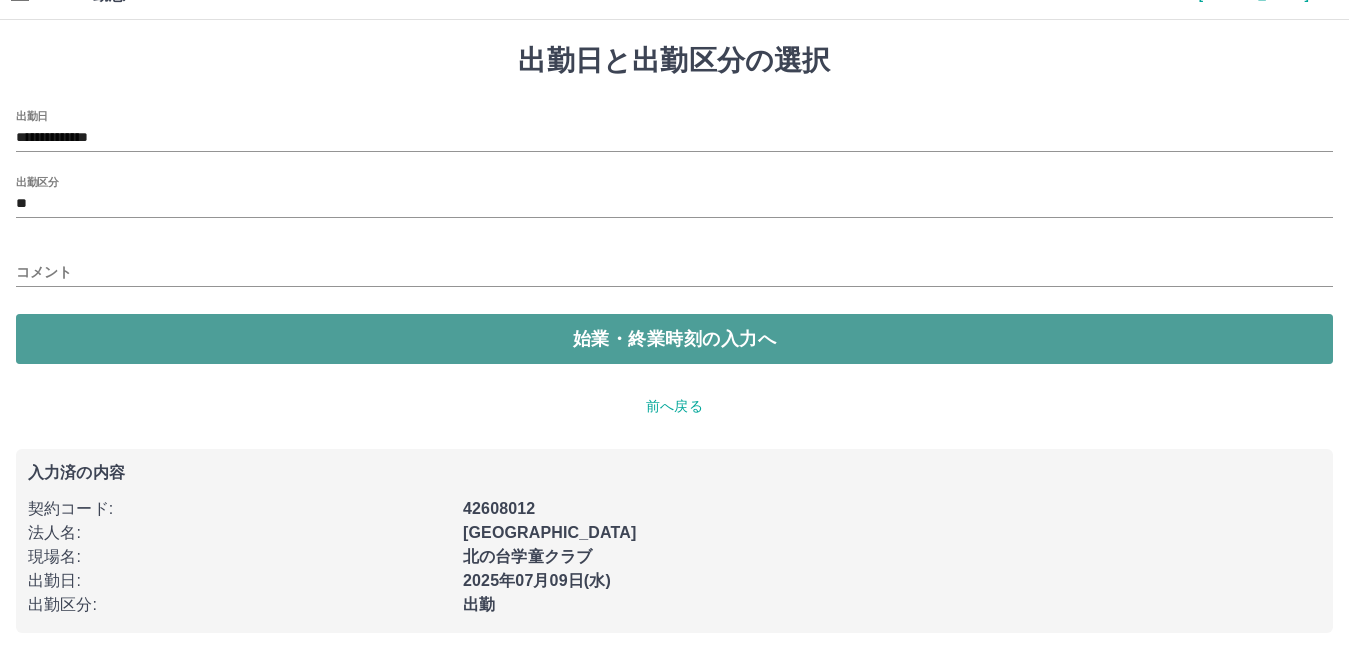 click on "始業・終業時刻の入力へ" at bounding box center (674, 339) 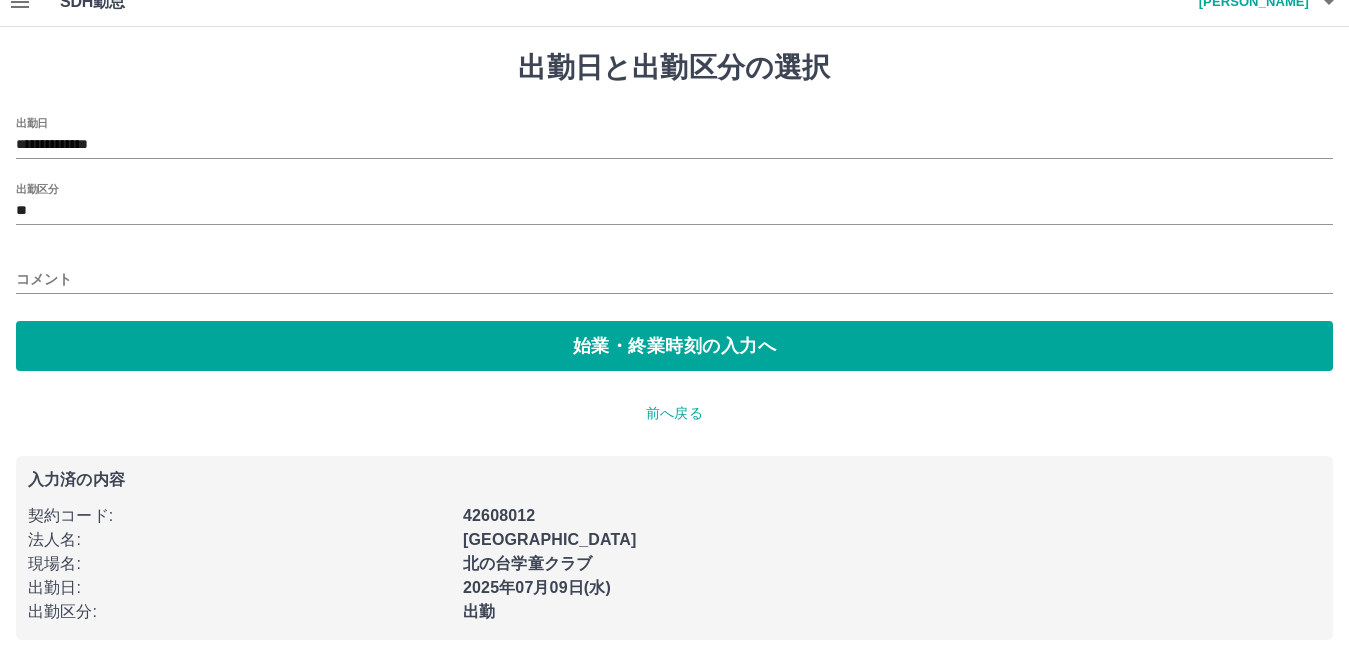 scroll, scrollTop: 29, scrollLeft: 0, axis: vertical 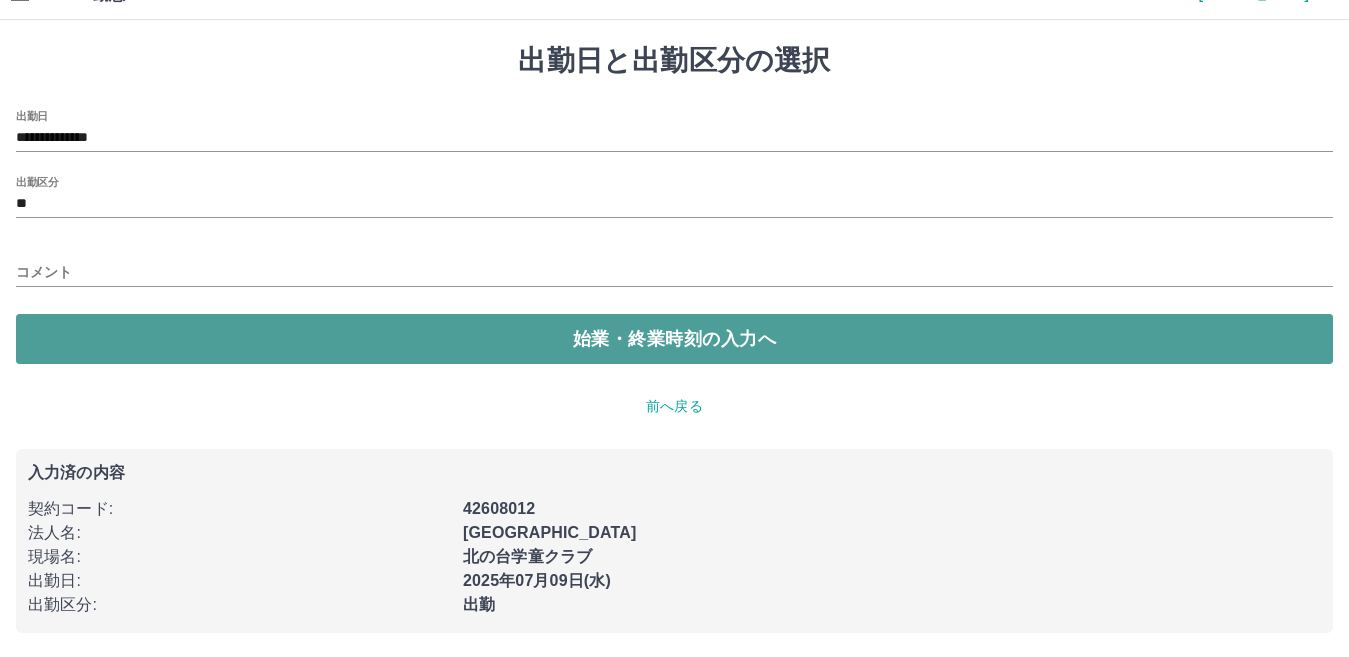 click on "始業・終業時刻の入力へ" at bounding box center (674, 339) 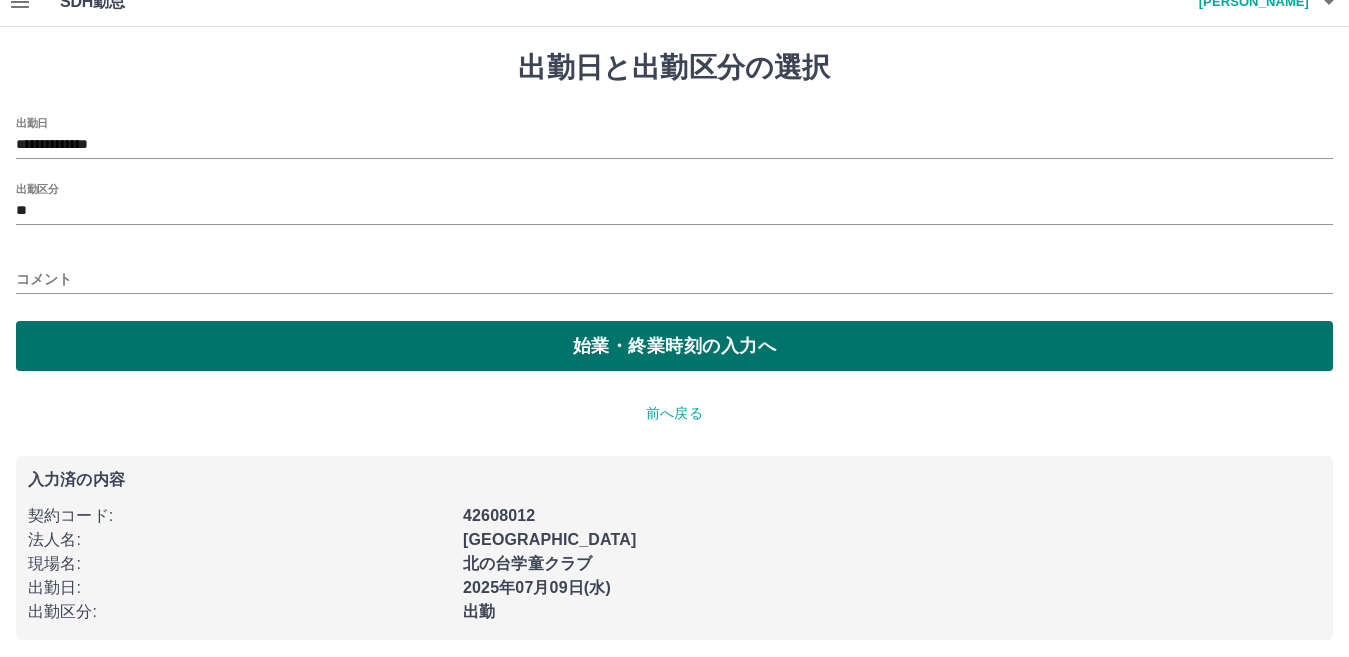 scroll, scrollTop: 29, scrollLeft: 0, axis: vertical 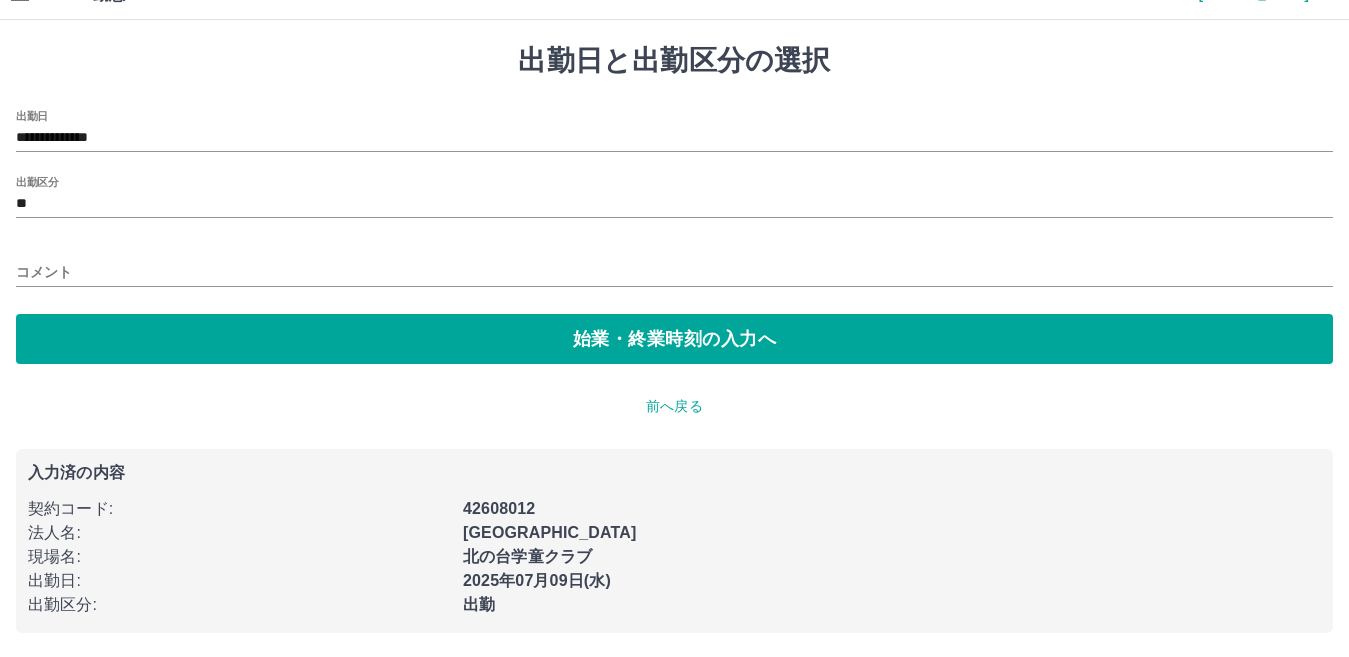 click on "前へ戻る" at bounding box center [674, 406] 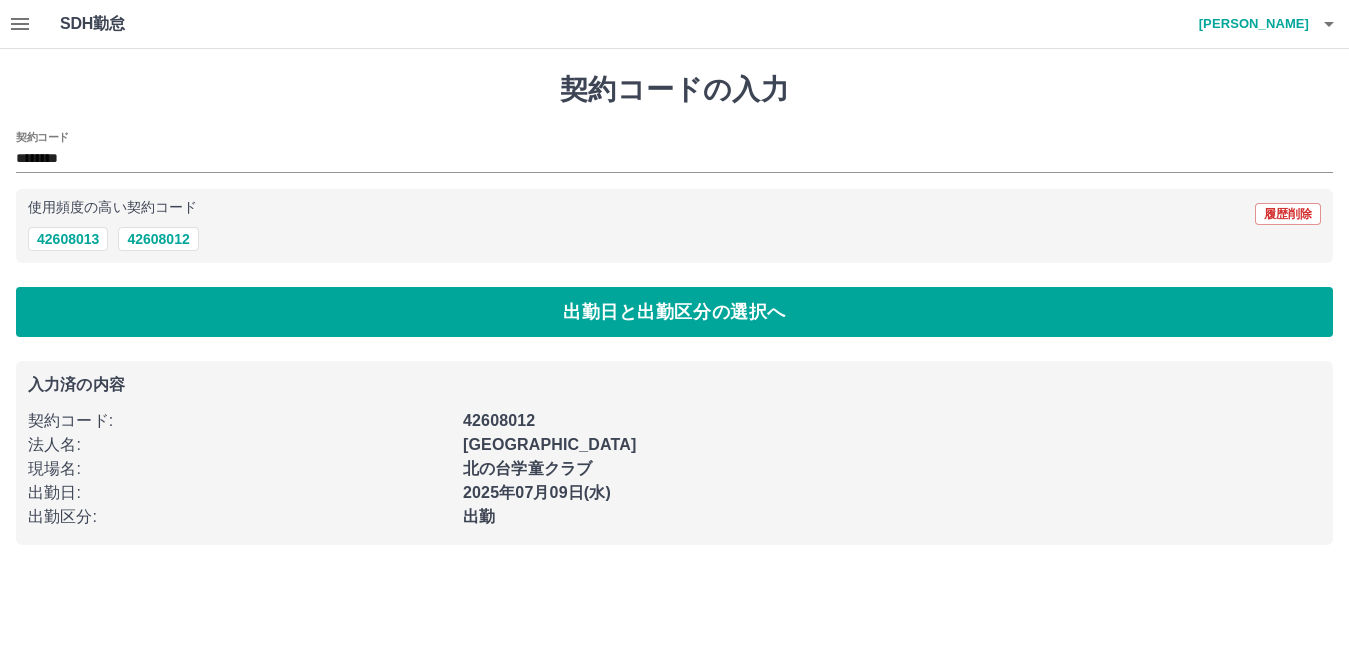 scroll, scrollTop: 0, scrollLeft: 0, axis: both 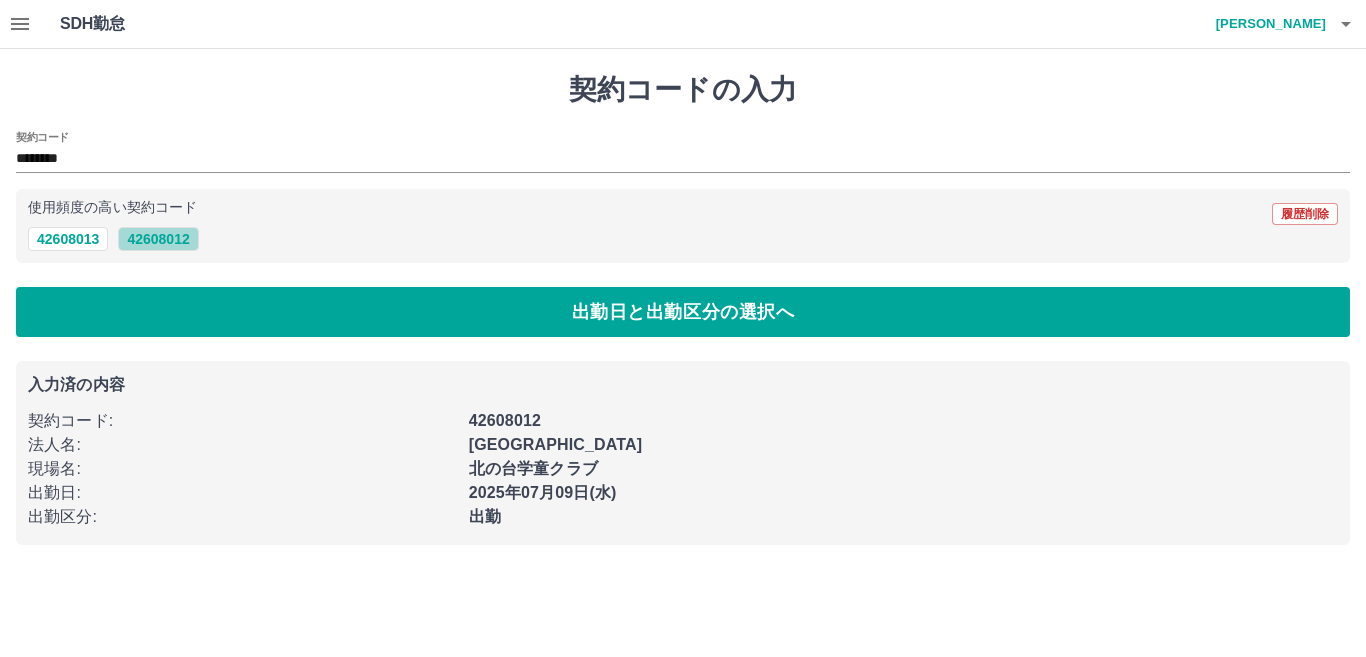 click on "42608012" at bounding box center [158, 239] 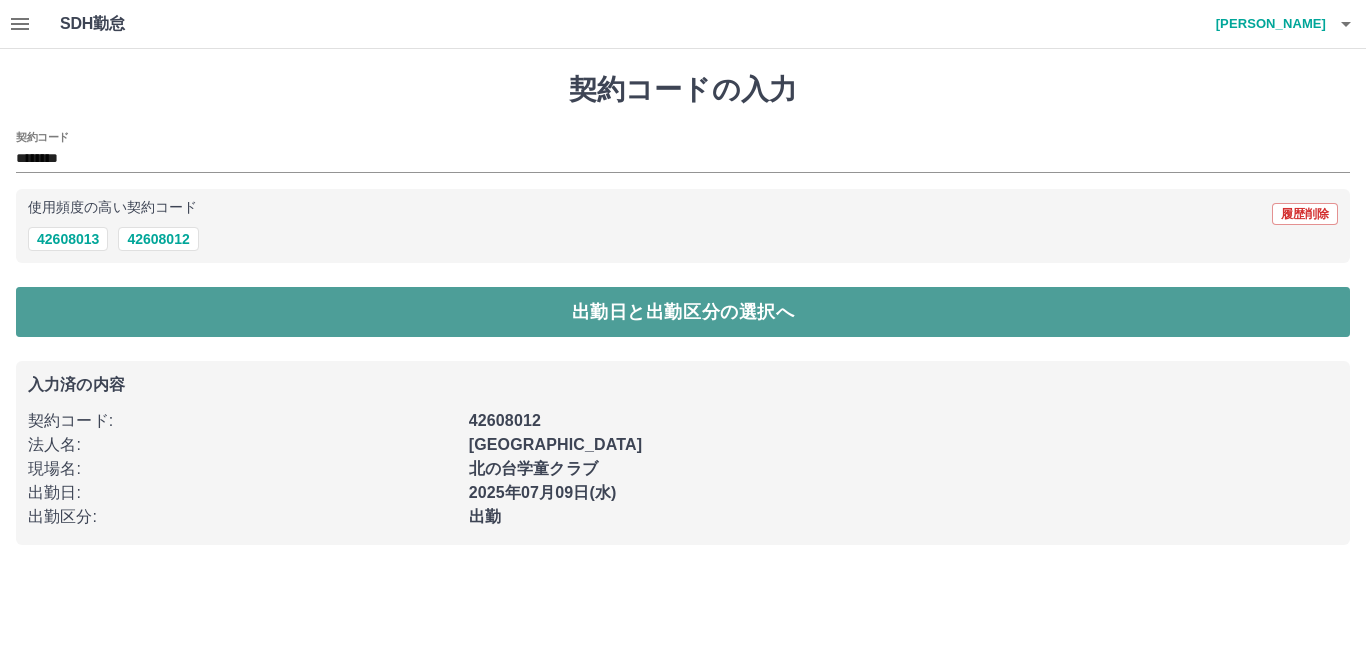 click on "出勤日と出勤区分の選択へ" at bounding box center [683, 312] 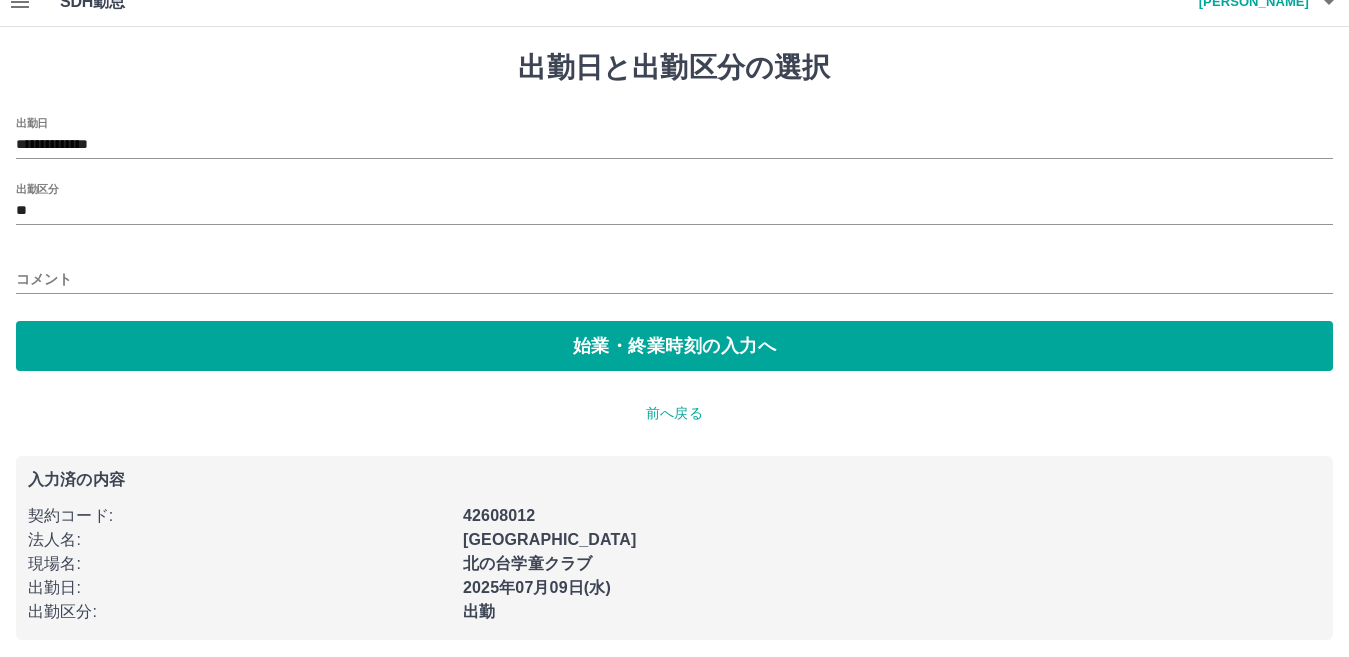 scroll, scrollTop: 29, scrollLeft: 0, axis: vertical 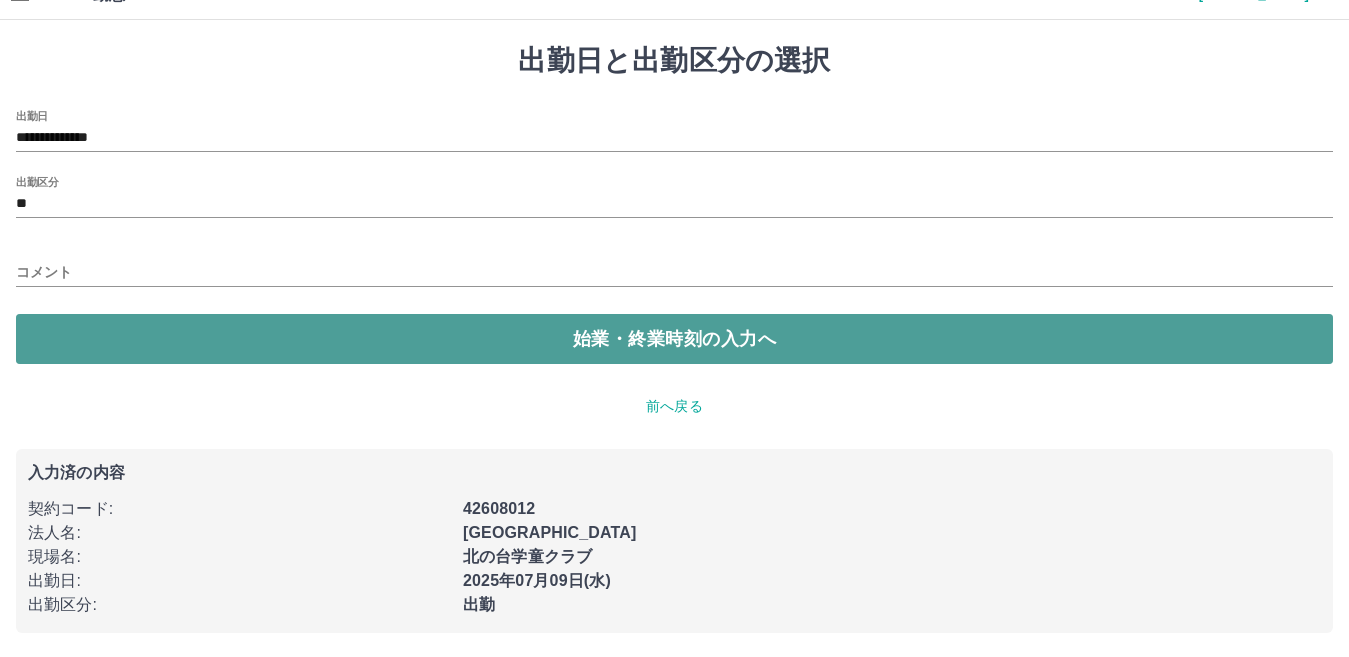 click on "始業・終業時刻の入力へ" at bounding box center (674, 339) 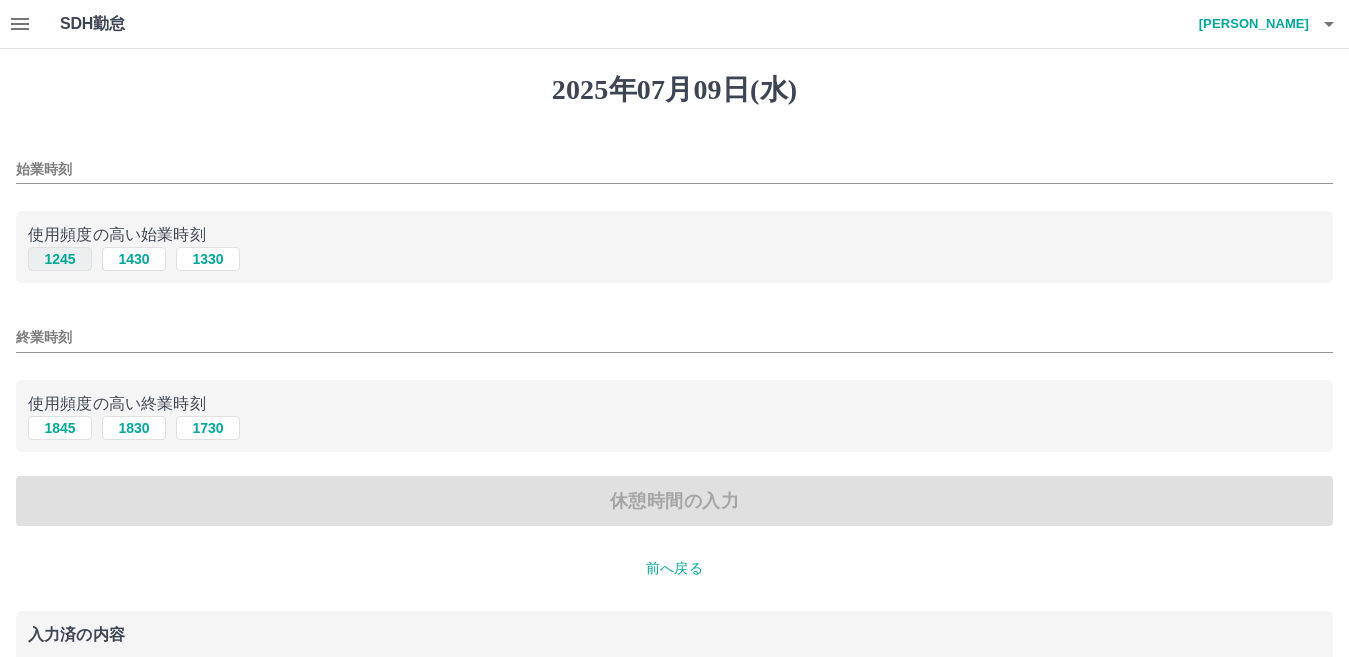 click on "1245" at bounding box center (60, 259) 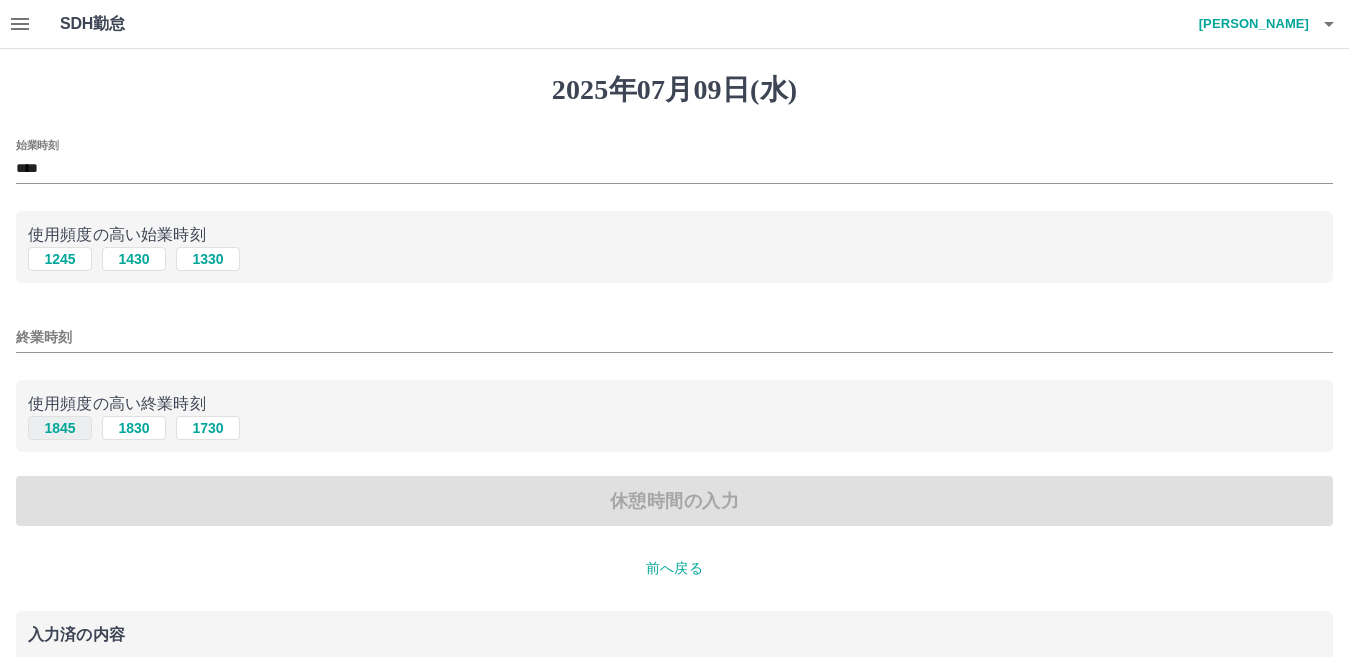 click on "1845" at bounding box center [60, 428] 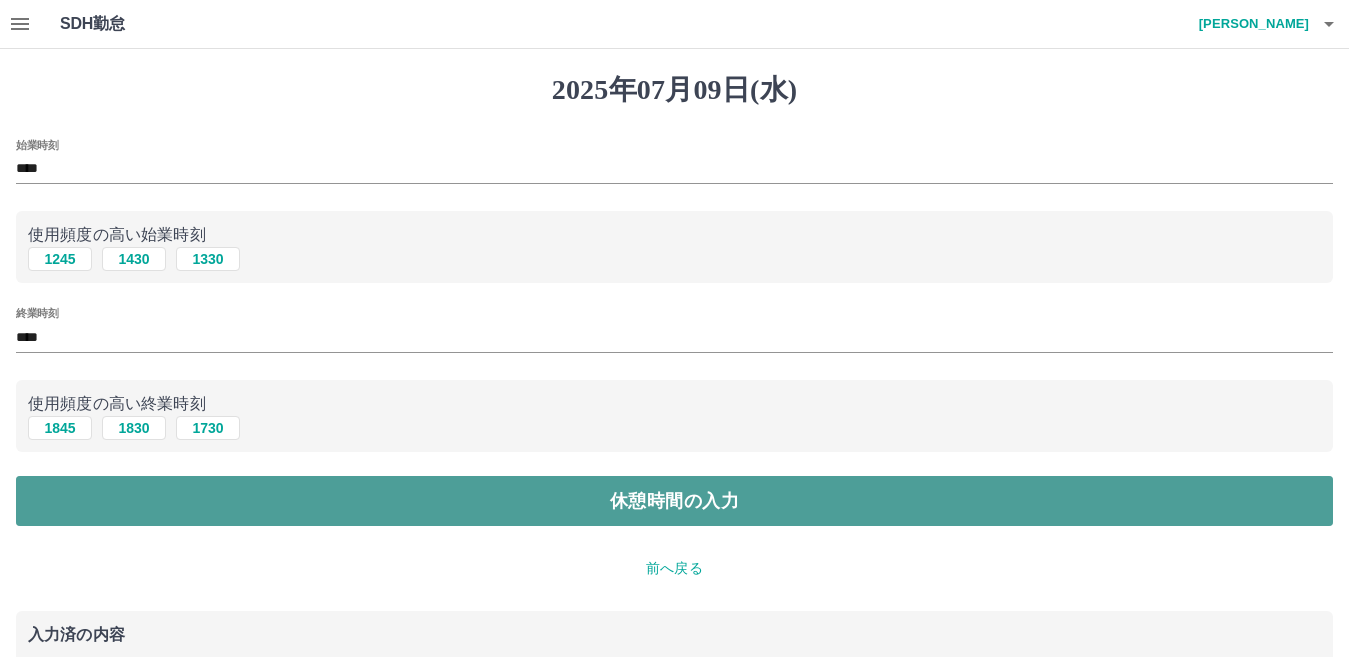 click on "休憩時間の入力" at bounding box center (674, 501) 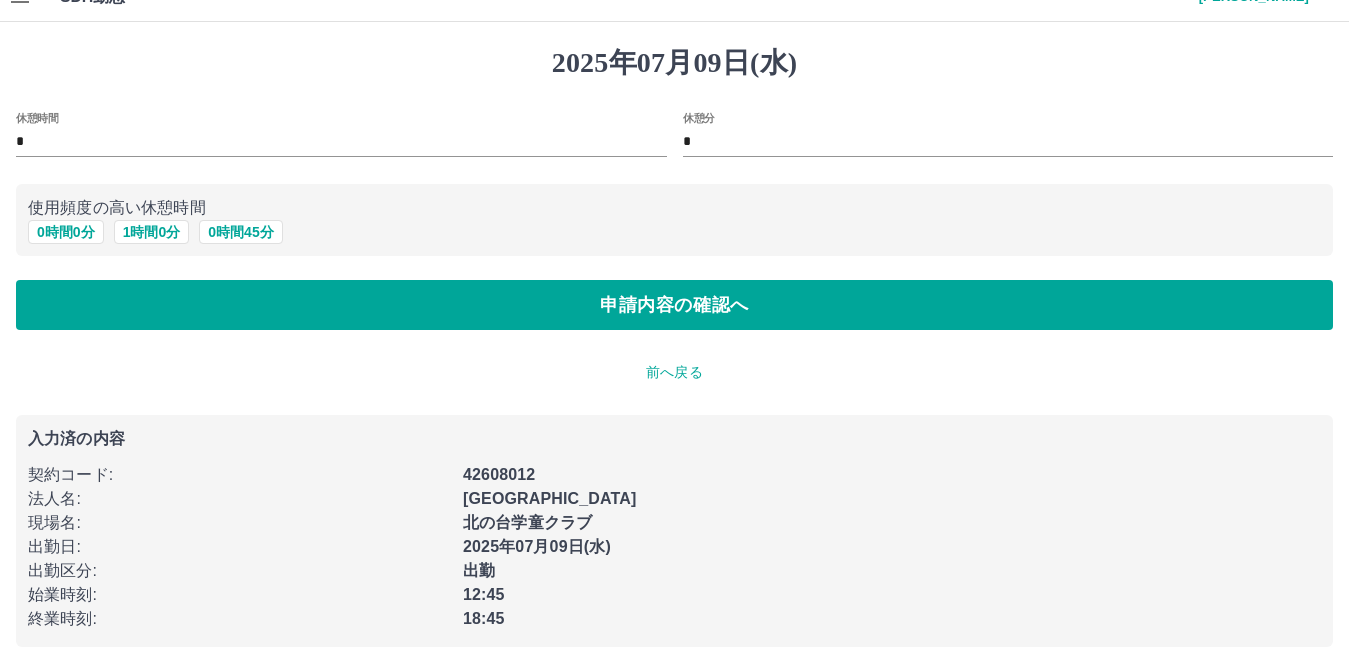 scroll, scrollTop: 42, scrollLeft: 0, axis: vertical 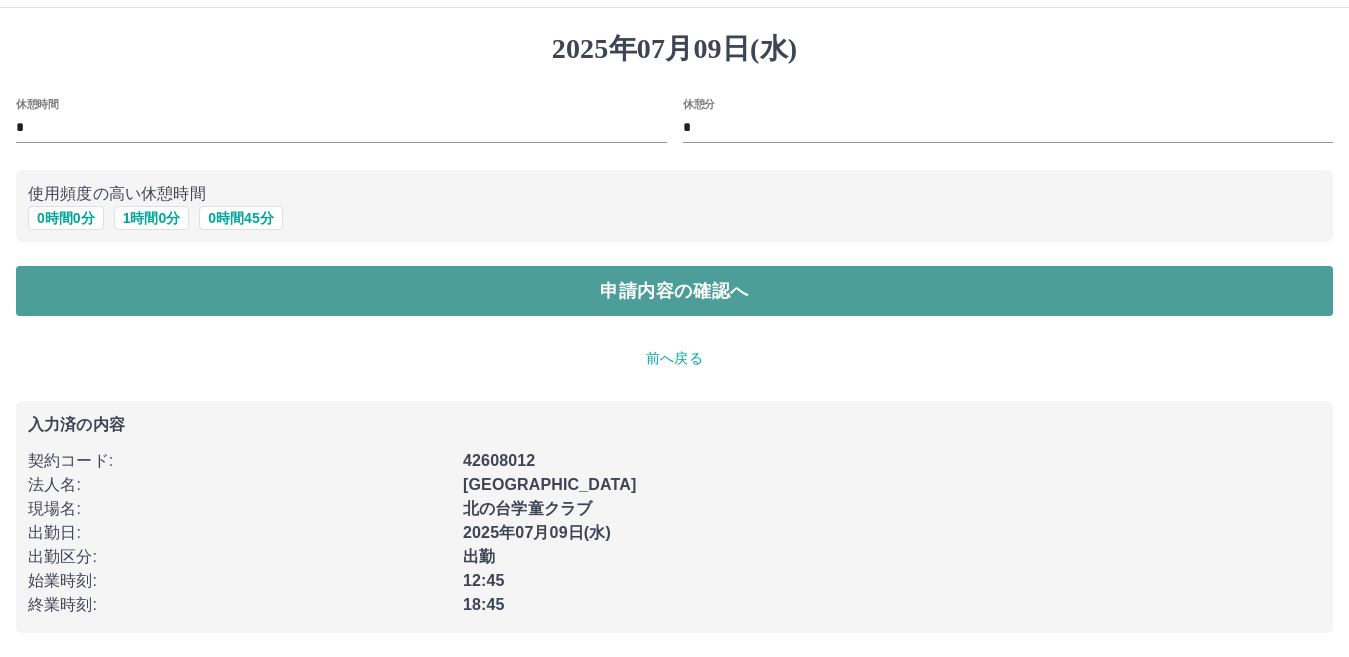 click on "申請内容の確認へ" at bounding box center [674, 291] 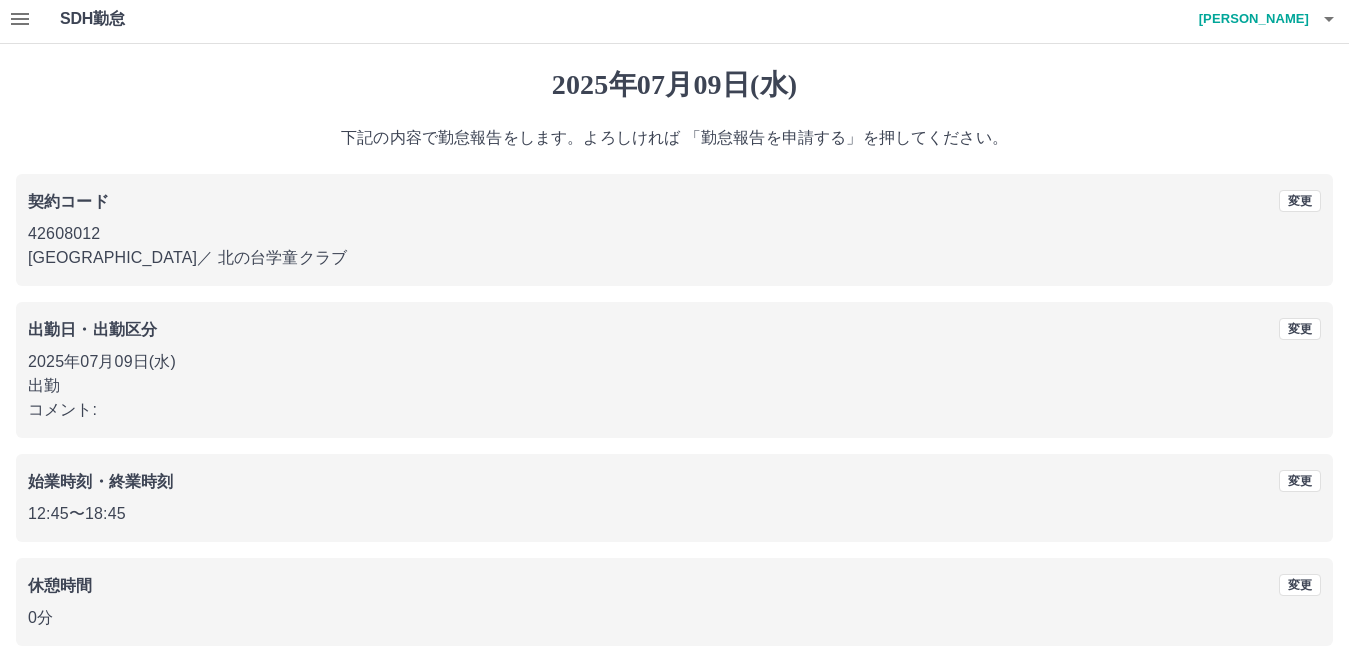 scroll, scrollTop: 92, scrollLeft: 0, axis: vertical 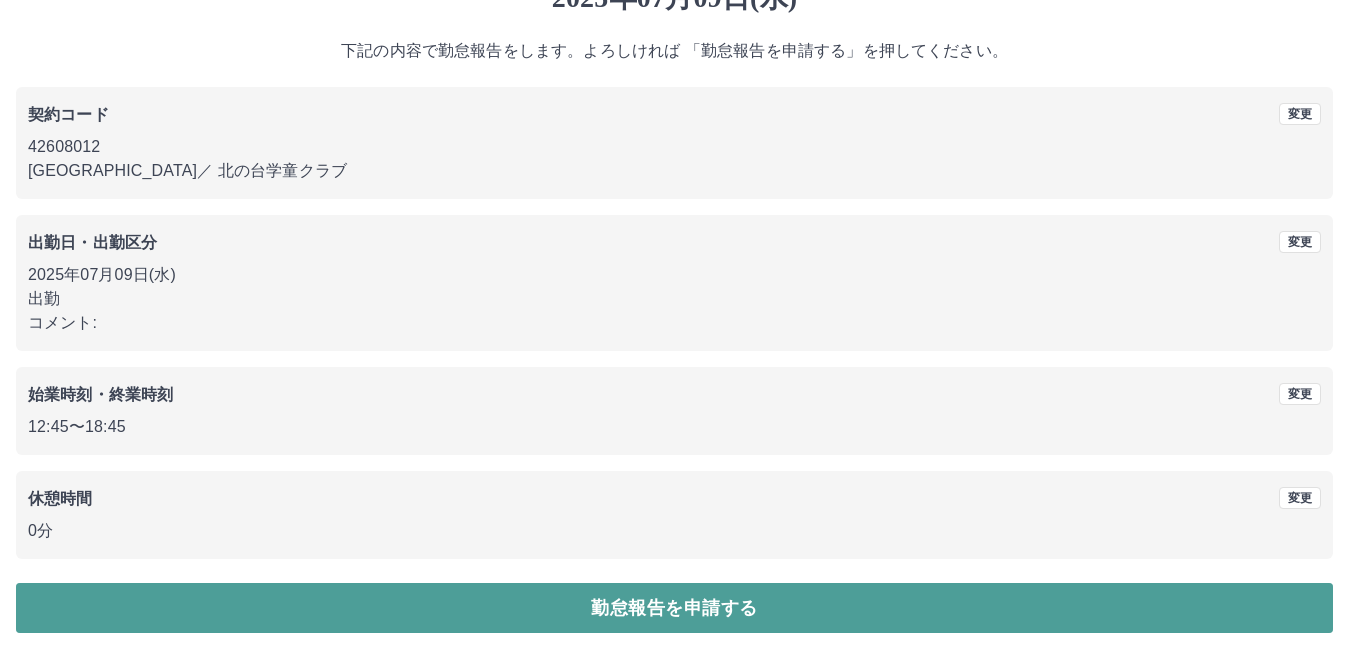 click on "勤怠報告を申請する" at bounding box center (674, 608) 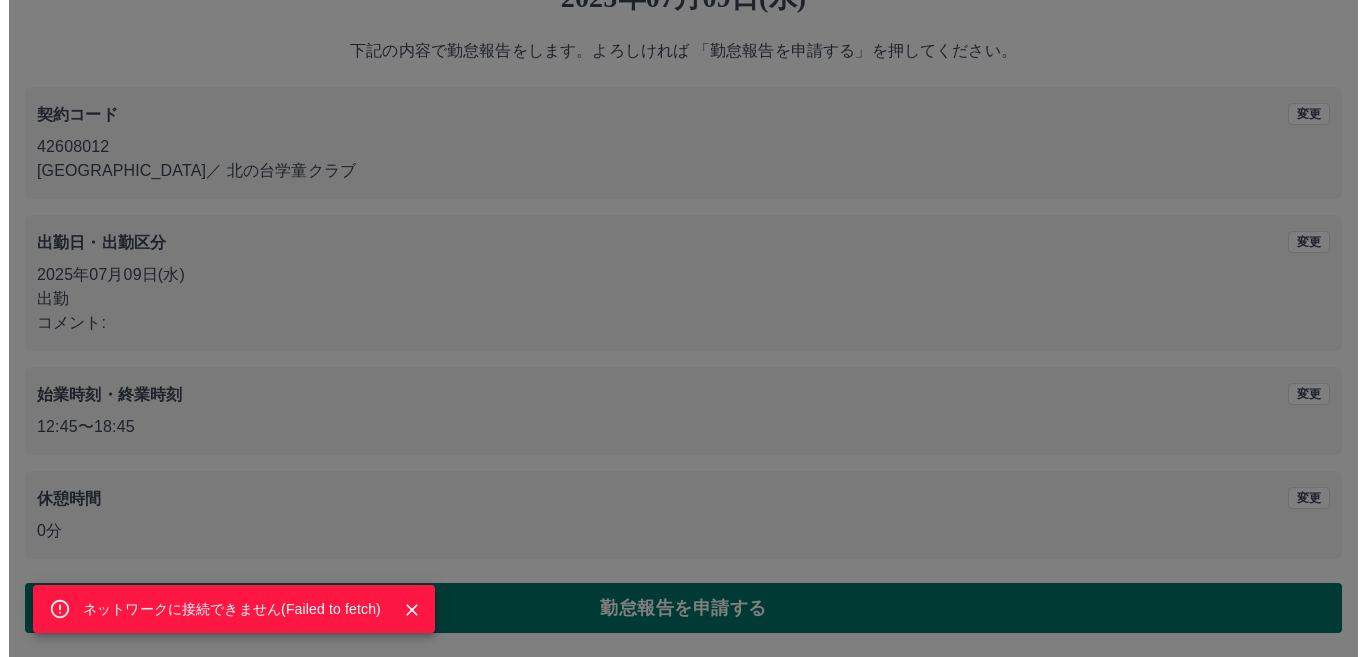 scroll, scrollTop: 0, scrollLeft: 0, axis: both 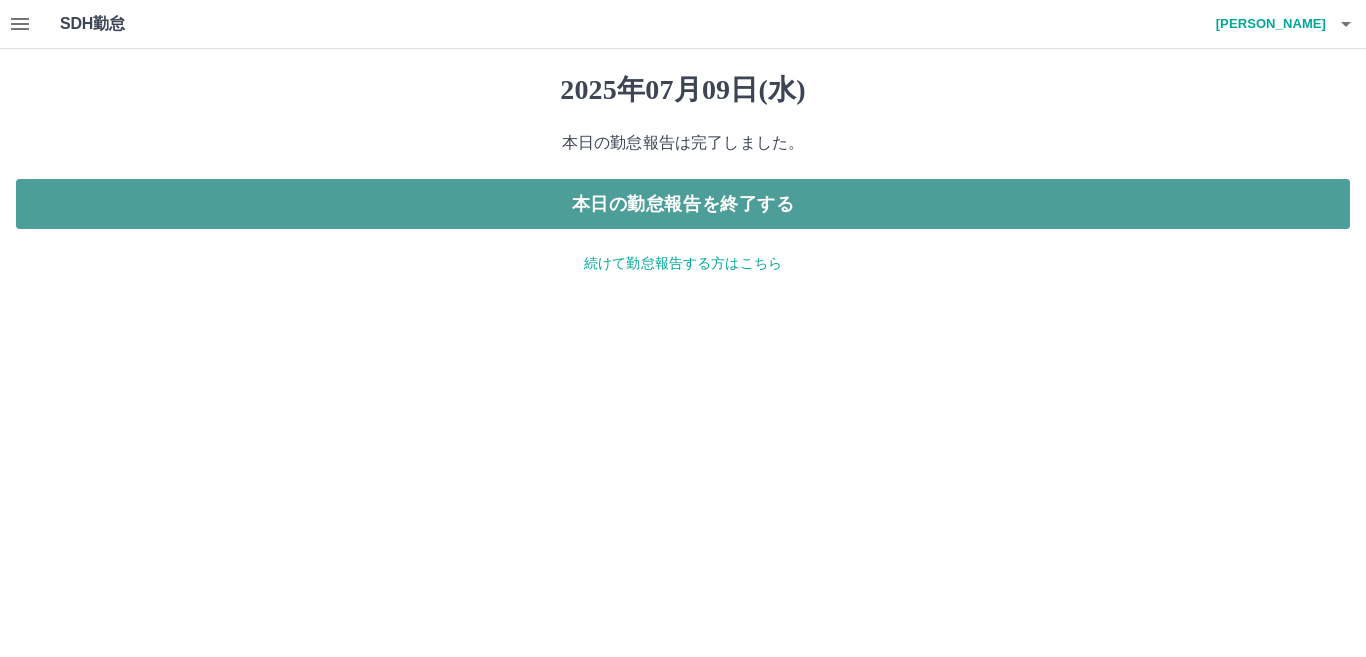 click on "本日の勤怠報告を終了する" at bounding box center [683, 204] 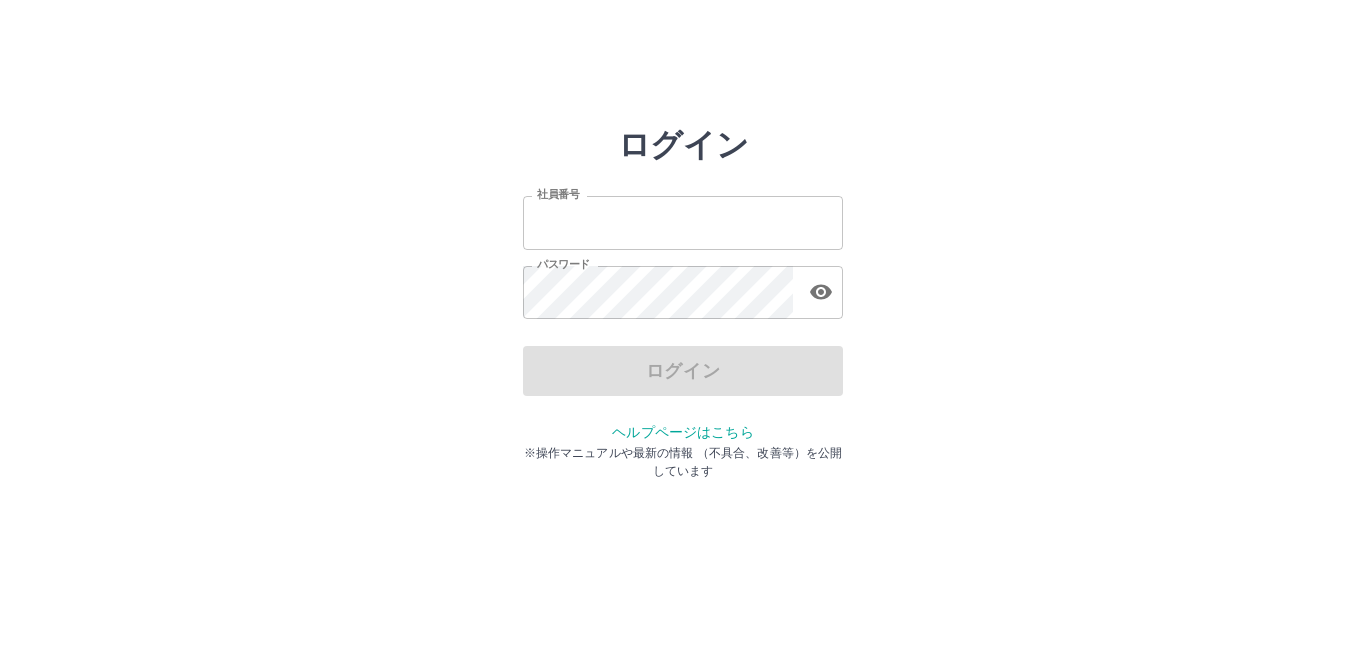 scroll, scrollTop: 0, scrollLeft: 0, axis: both 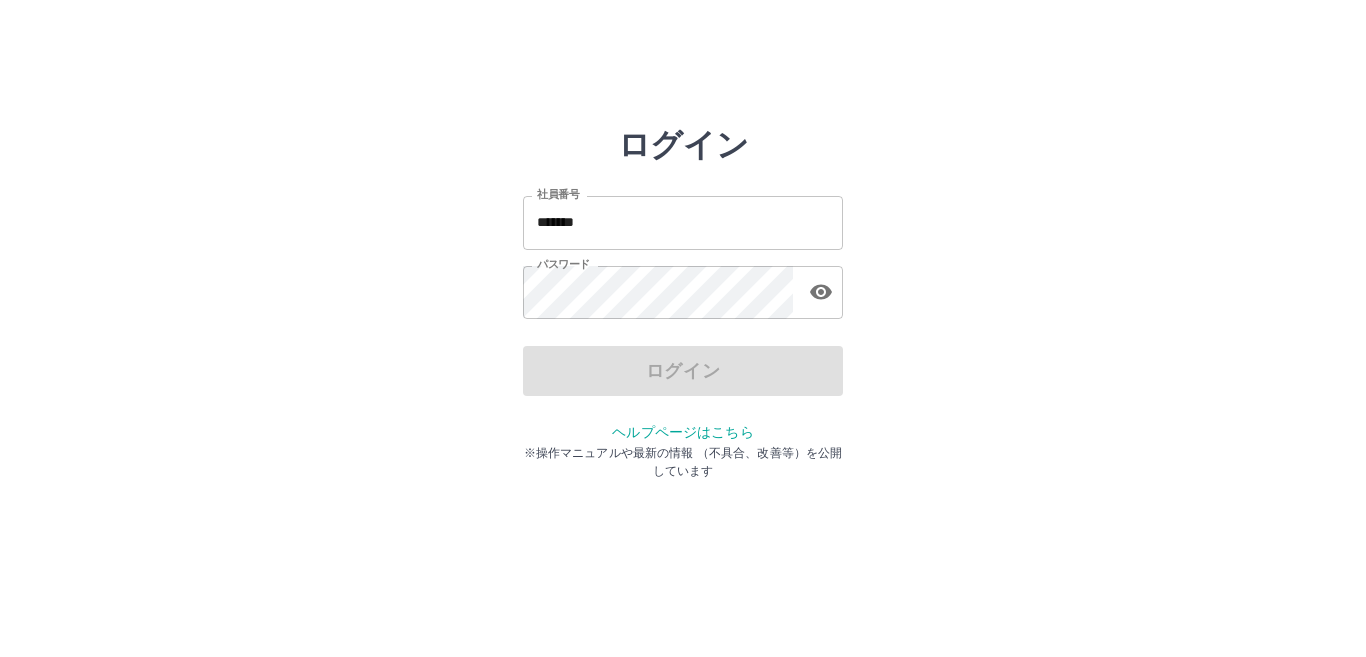 drag, startPoint x: 1365, startPoint y: 3, endPoint x: 963, endPoint y: 104, distance: 414.49365 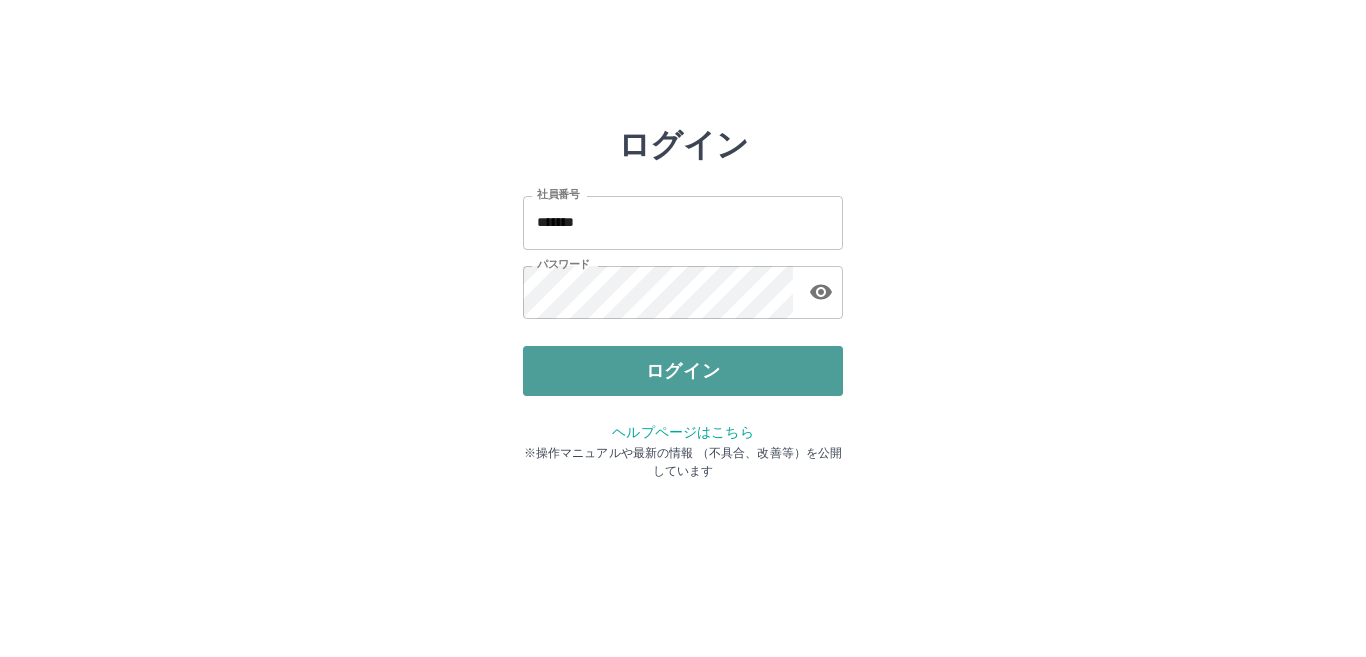 click on "ログイン" at bounding box center (683, 371) 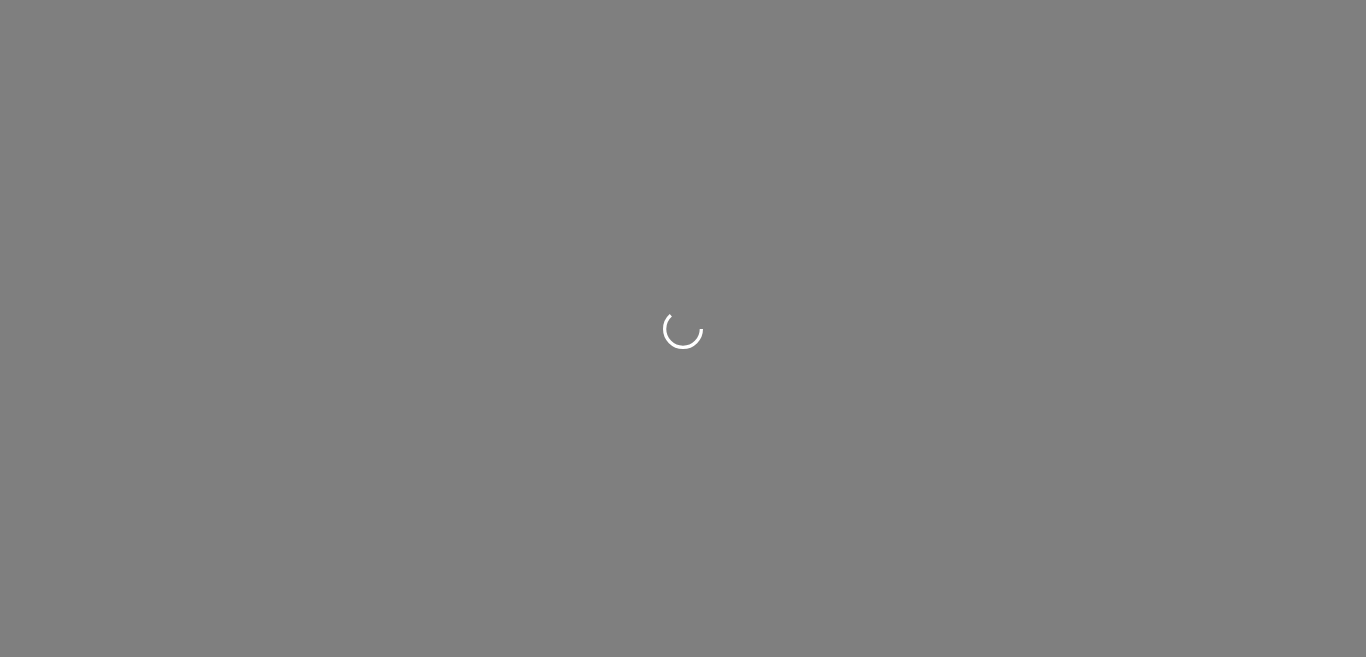 scroll, scrollTop: 0, scrollLeft: 0, axis: both 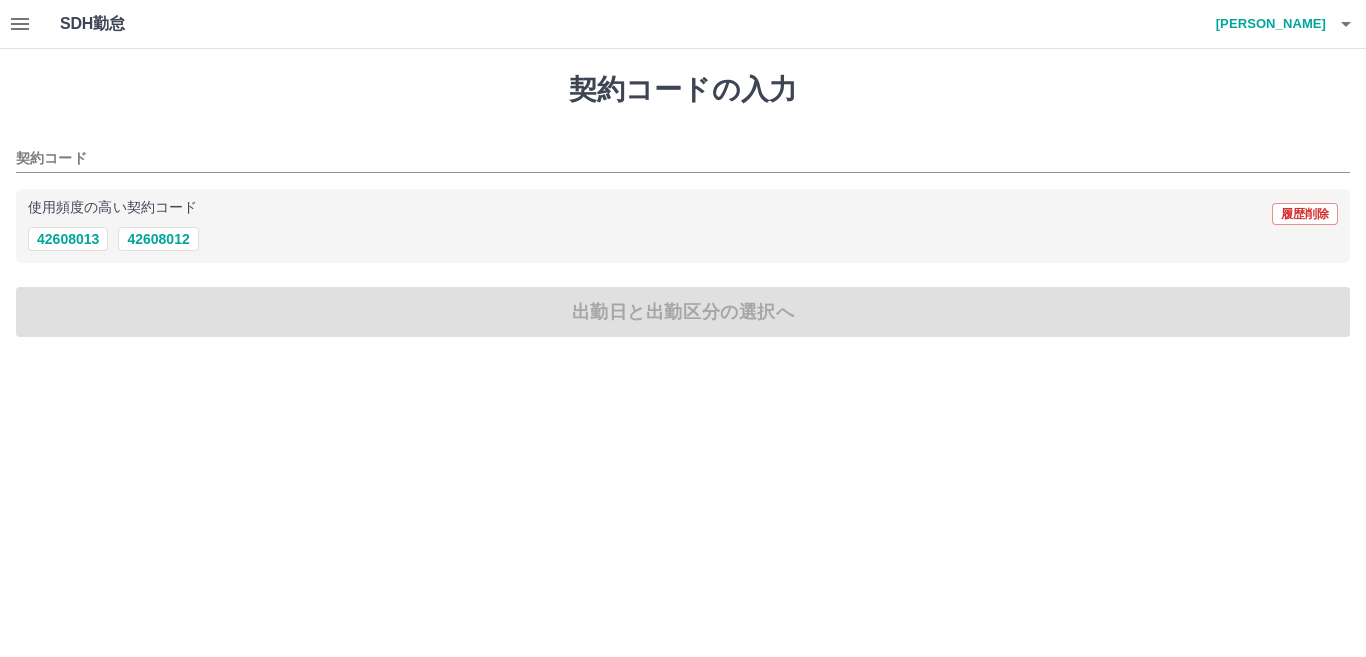 click 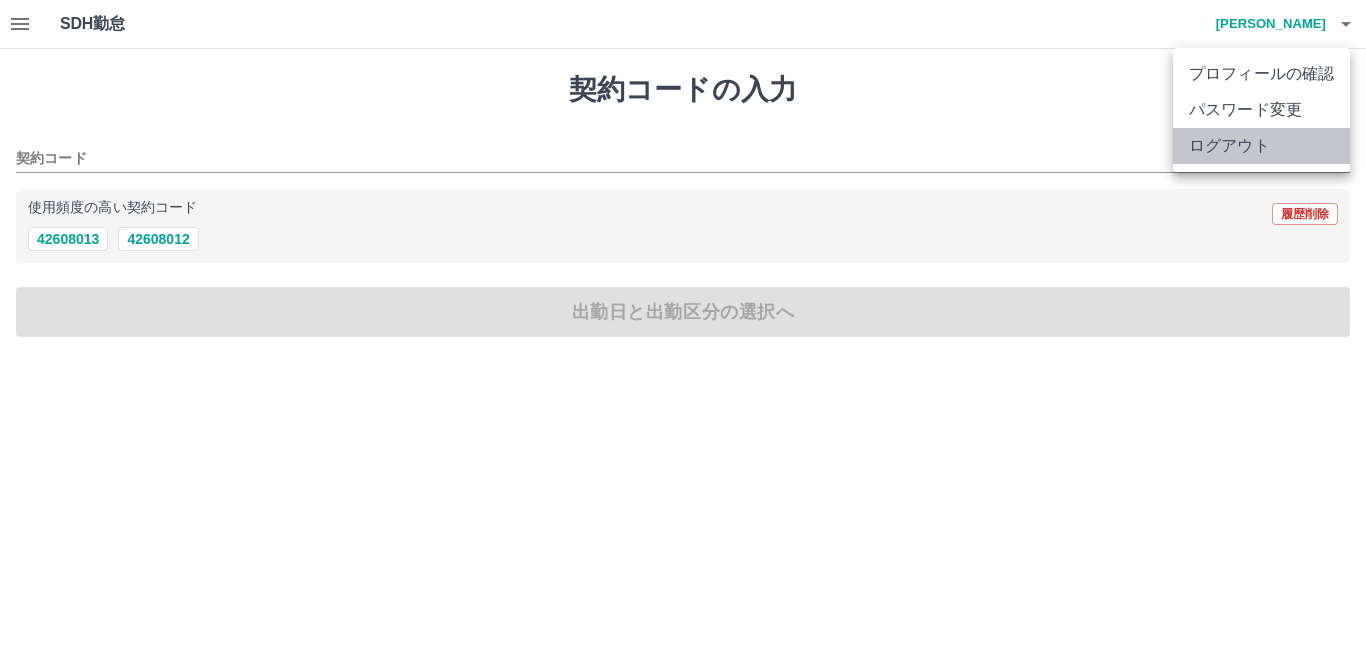 click on "ログアウト" at bounding box center [1261, 146] 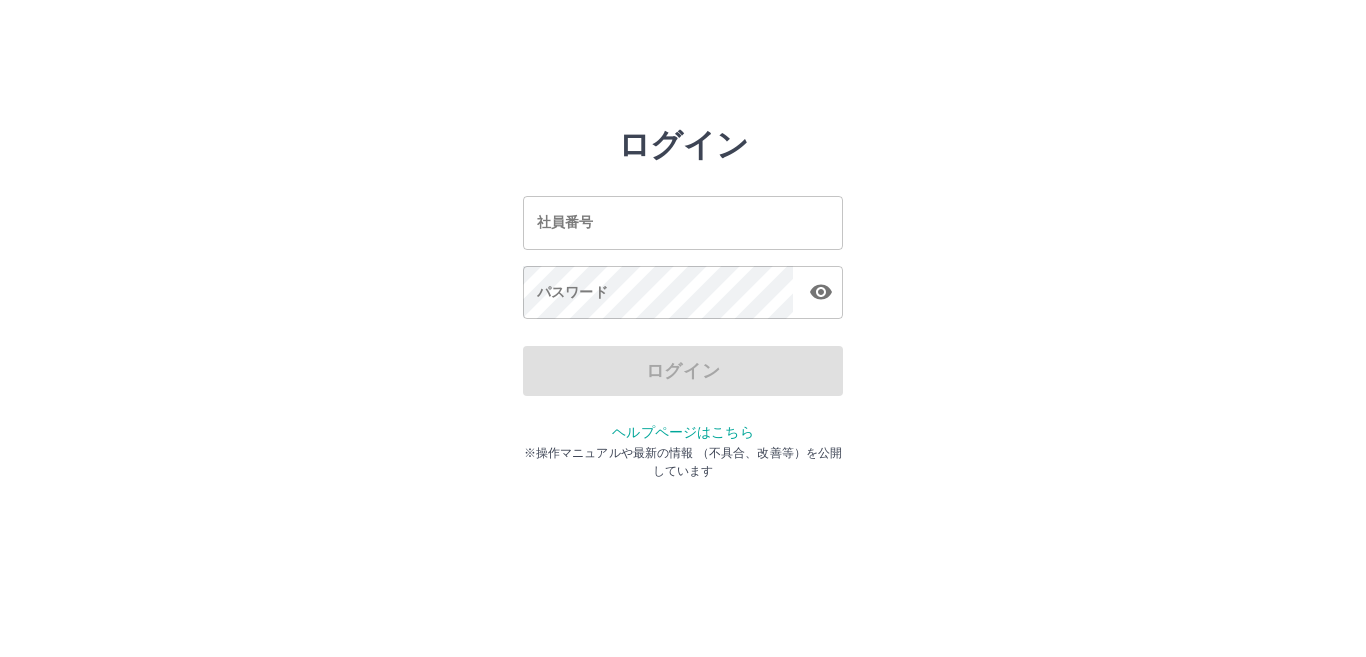 scroll, scrollTop: 0, scrollLeft: 0, axis: both 